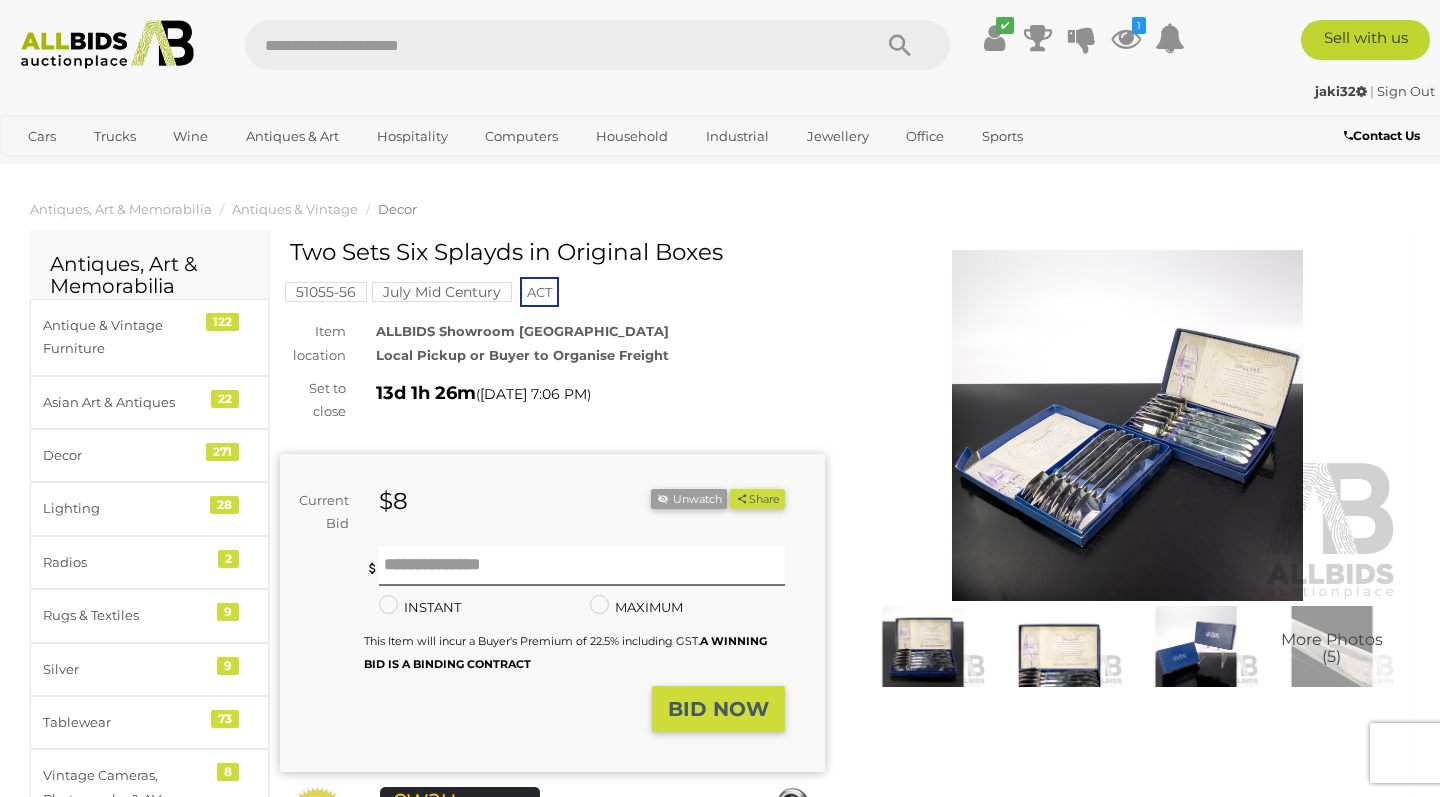 scroll, scrollTop: 0, scrollLeft: 0, axis: both 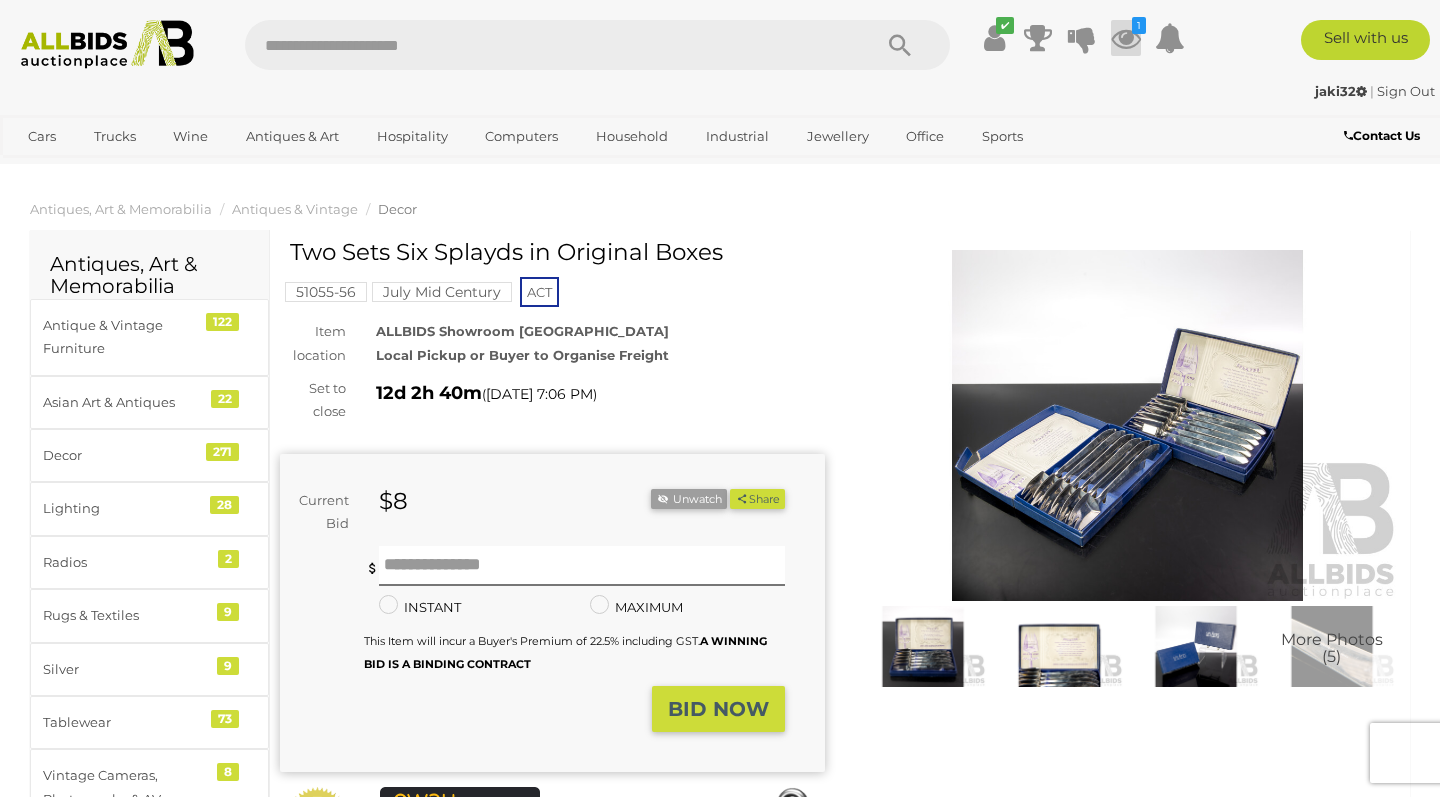 click at bounding box center [1126, 38] 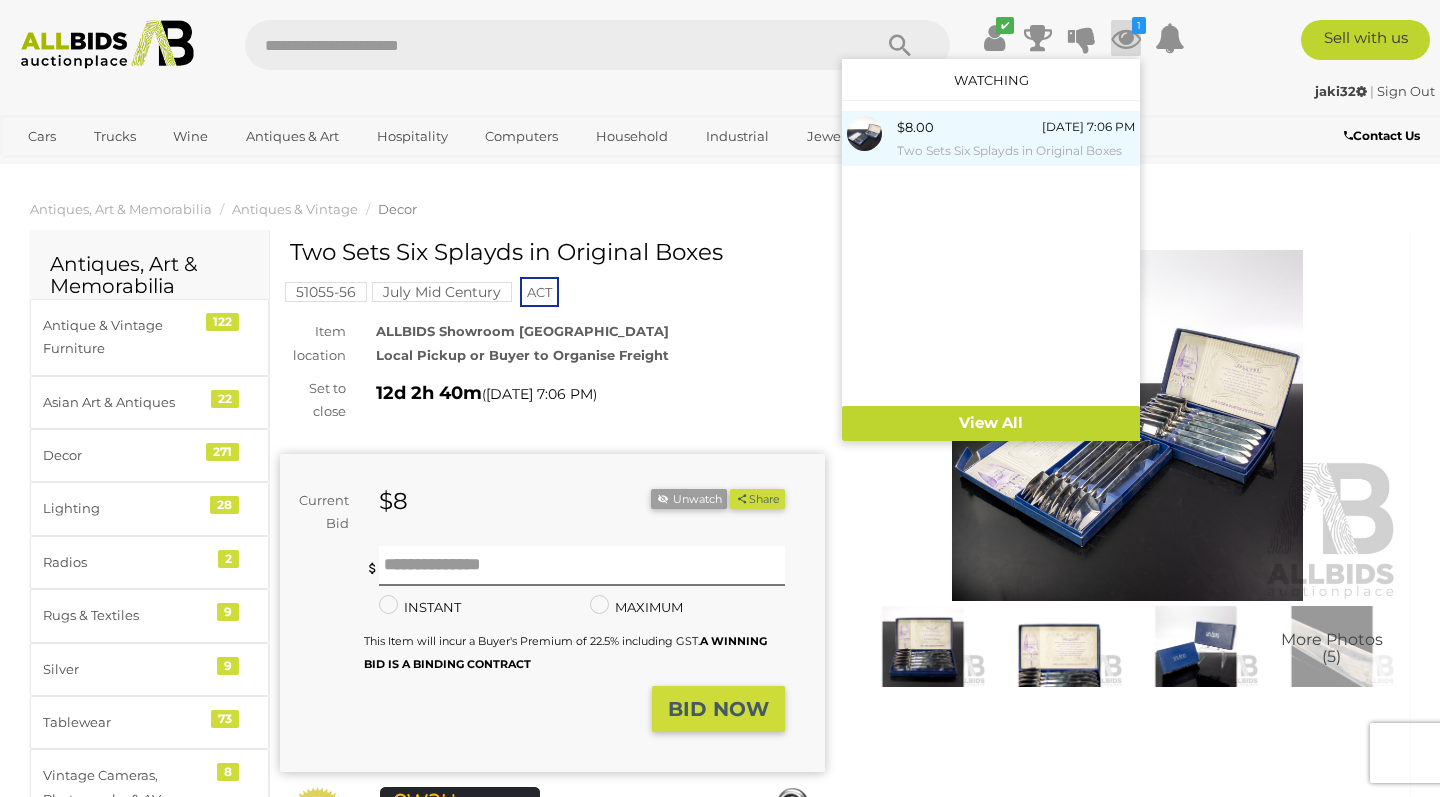 click on "$8.00
22/07/2025 7:06 PM
Two Sets Six Splayds in Original Boxes" at bounding box center [1016, 138] 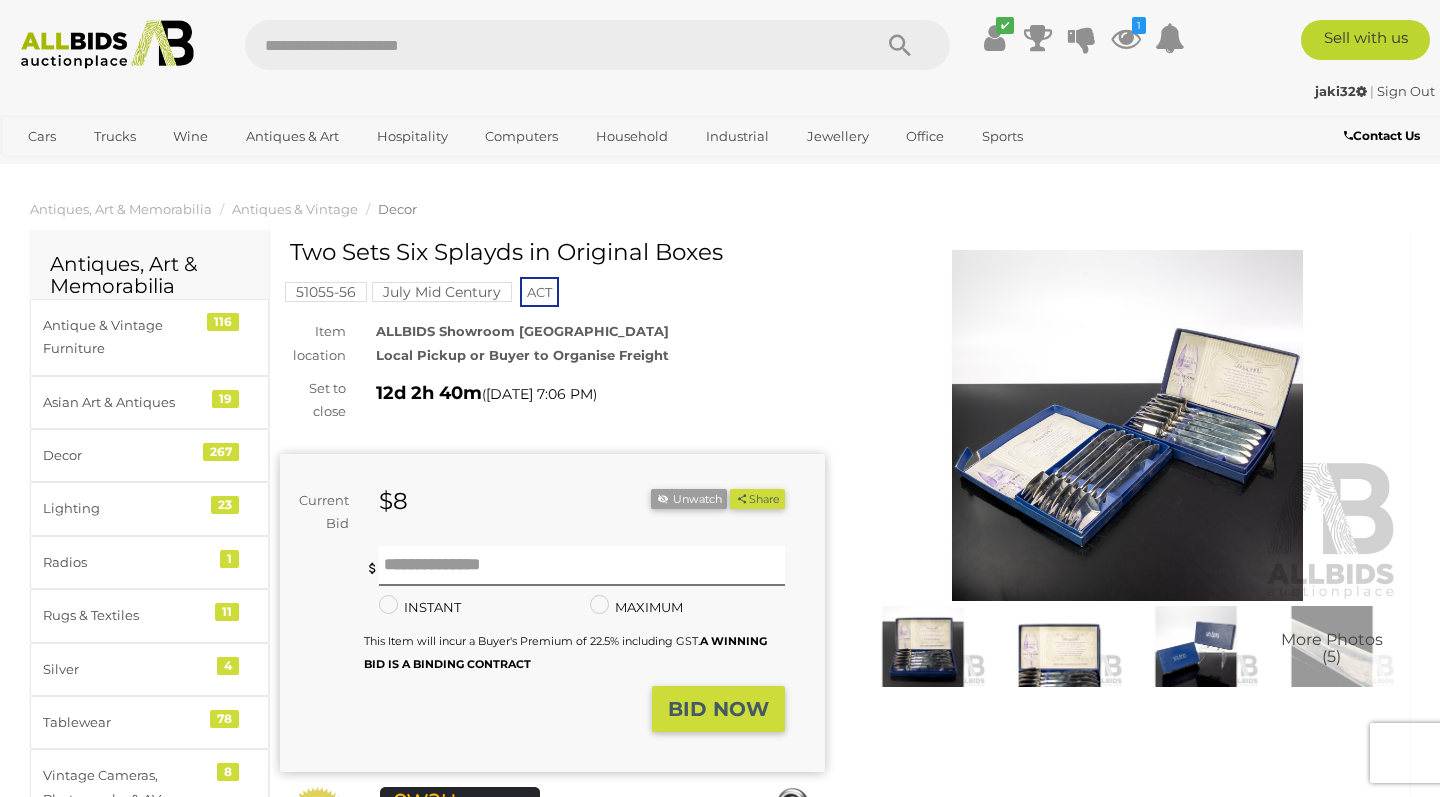 scroll, scrollTop: 0, scrollLeft: 0, axis: both 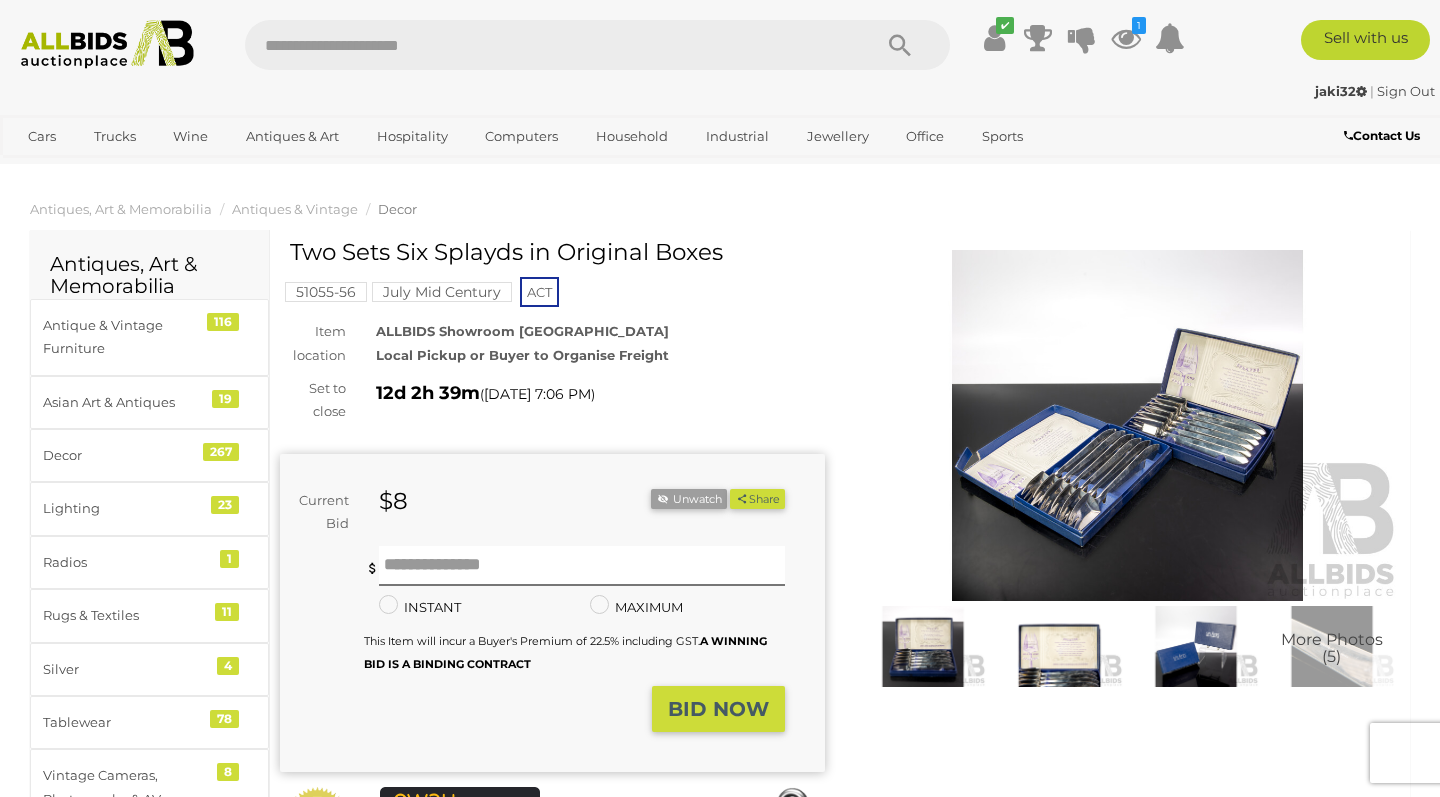 click on "July Mid Century" at bounding box center [442, 292] 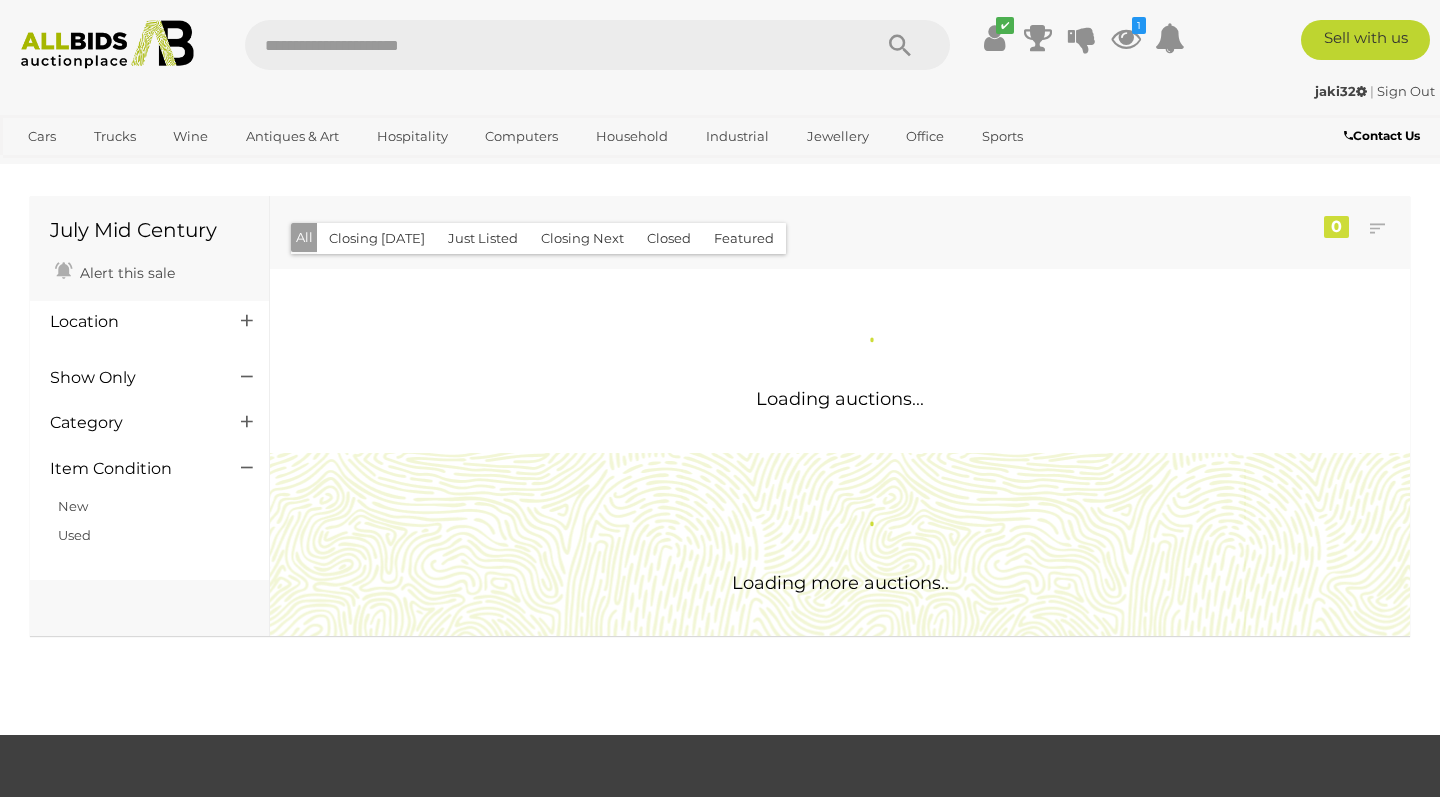 scroll, scrollTop: 0, scrollLeft: 0, axis: both 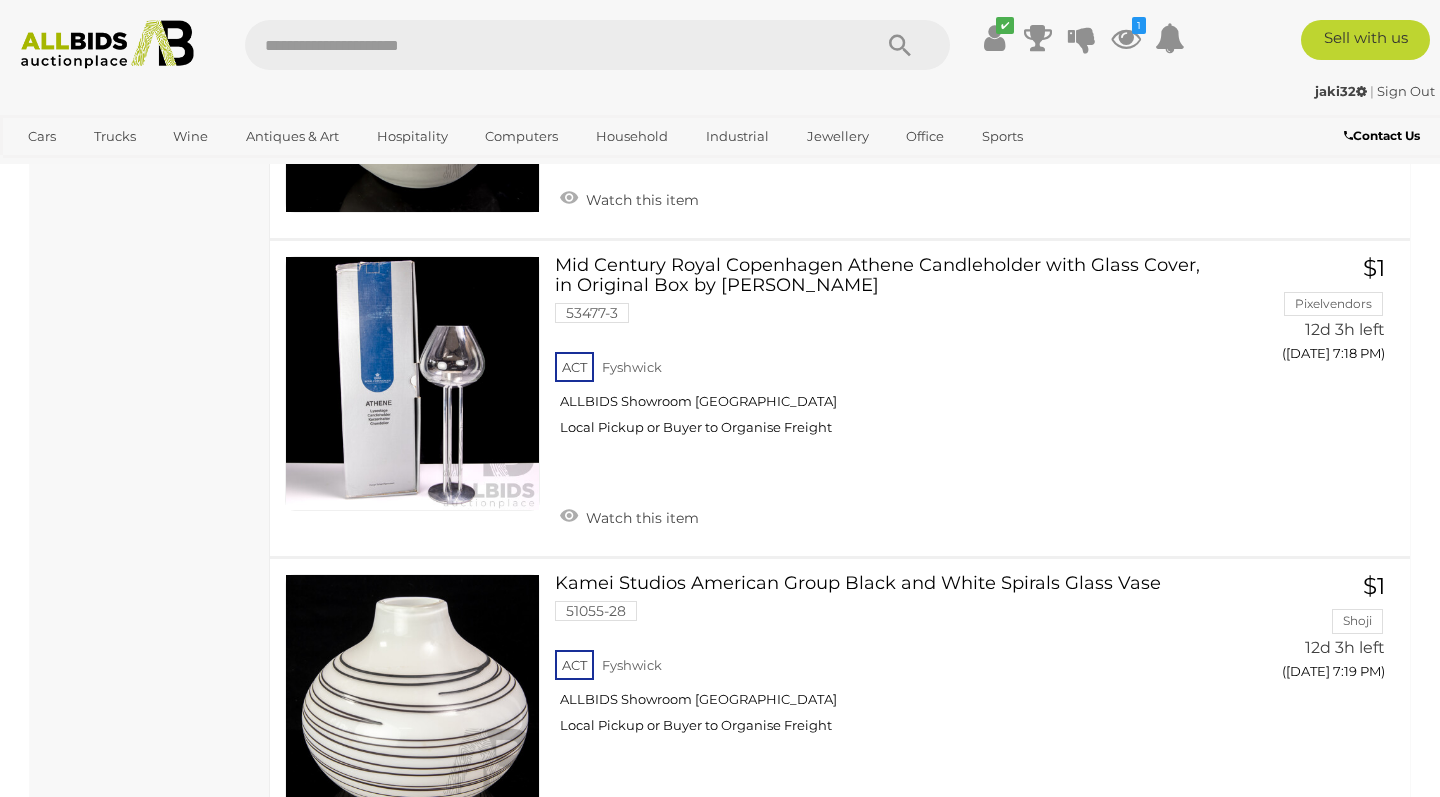 click on "2" at bounding box center [403, 904] 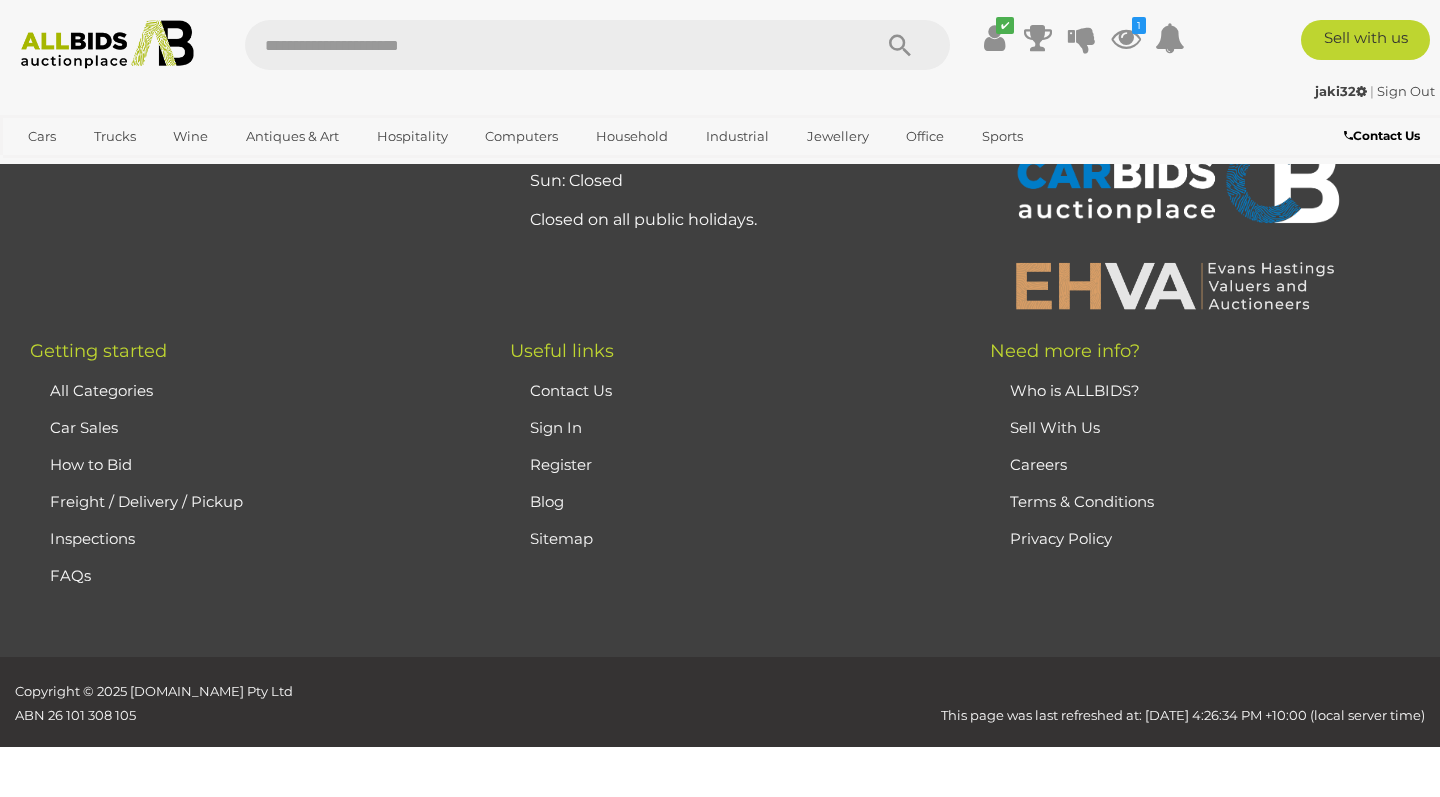scroll, scrollTop: 95, scrollLeft: 1, axis: both 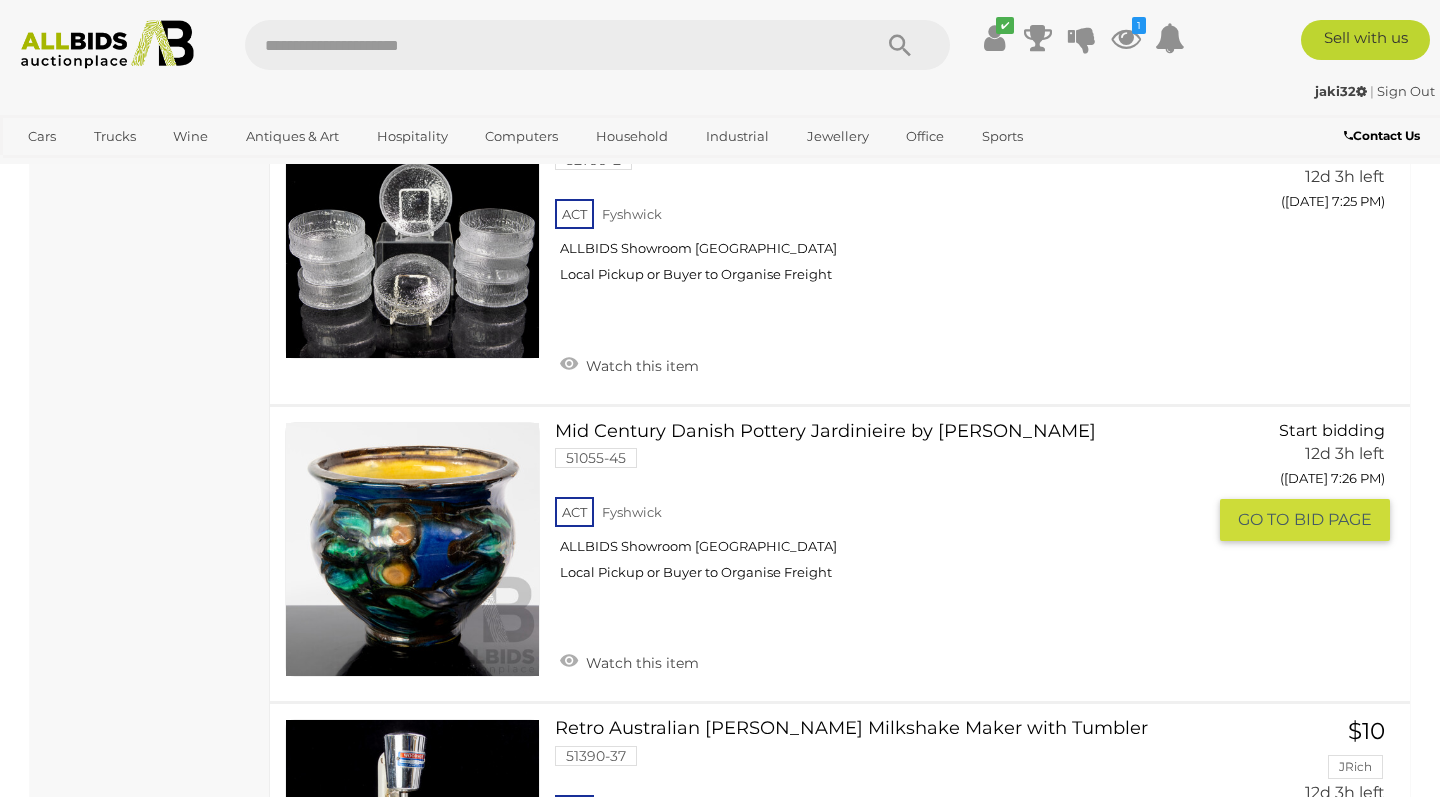 click at bounding box center (412, 549) 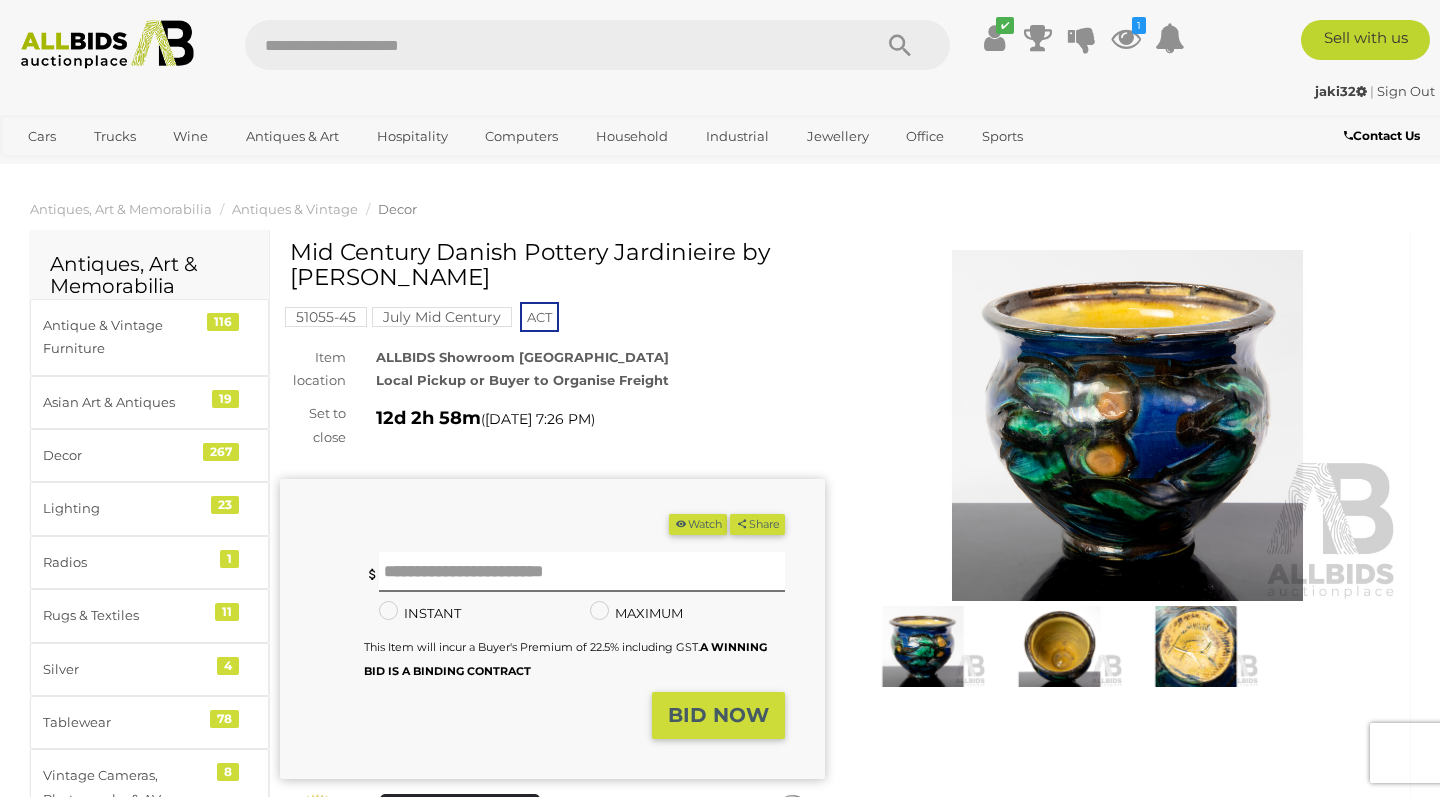 scroll, scrollTop: 127, scrollLeft: 0, axis: vertical 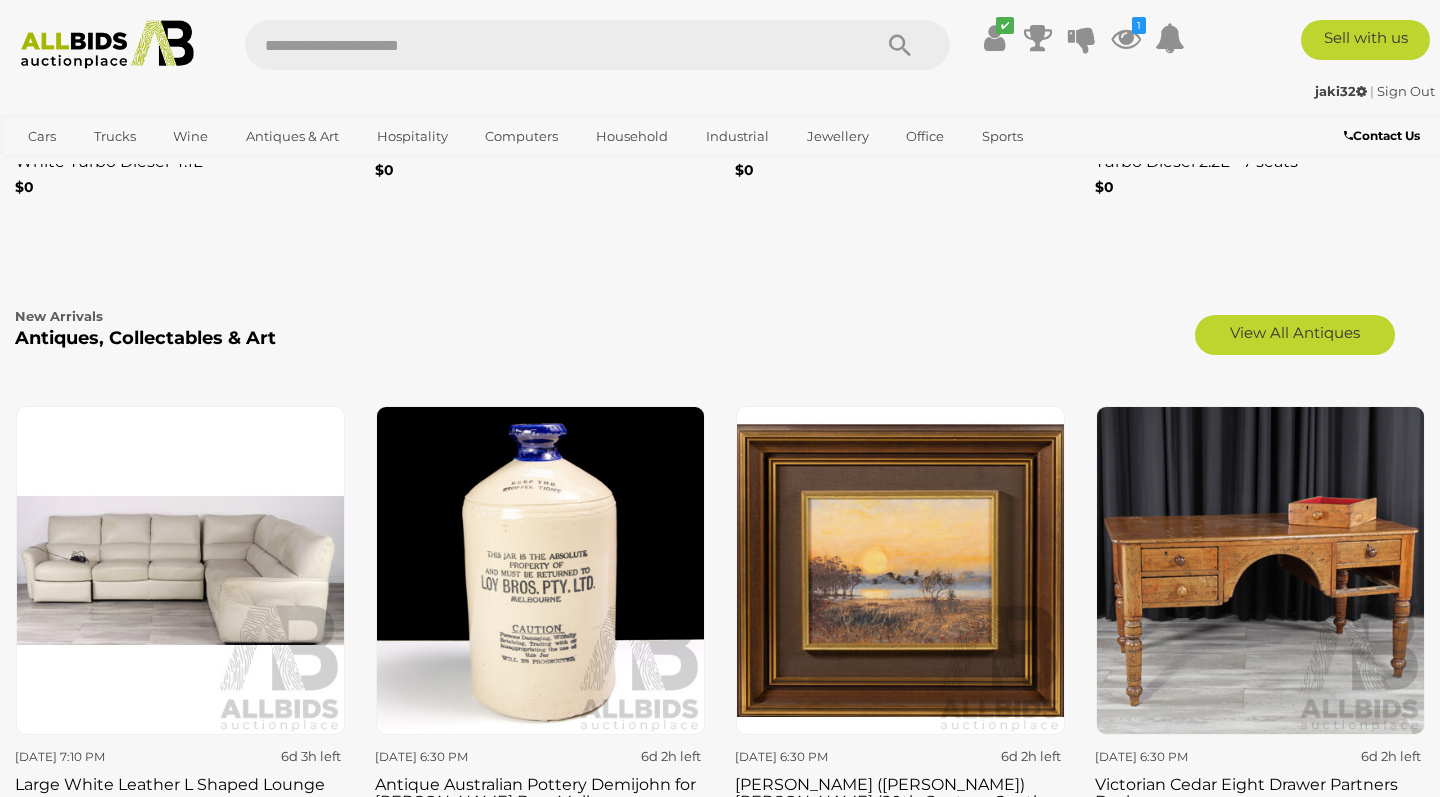 click at bounding box center [1260, 570] 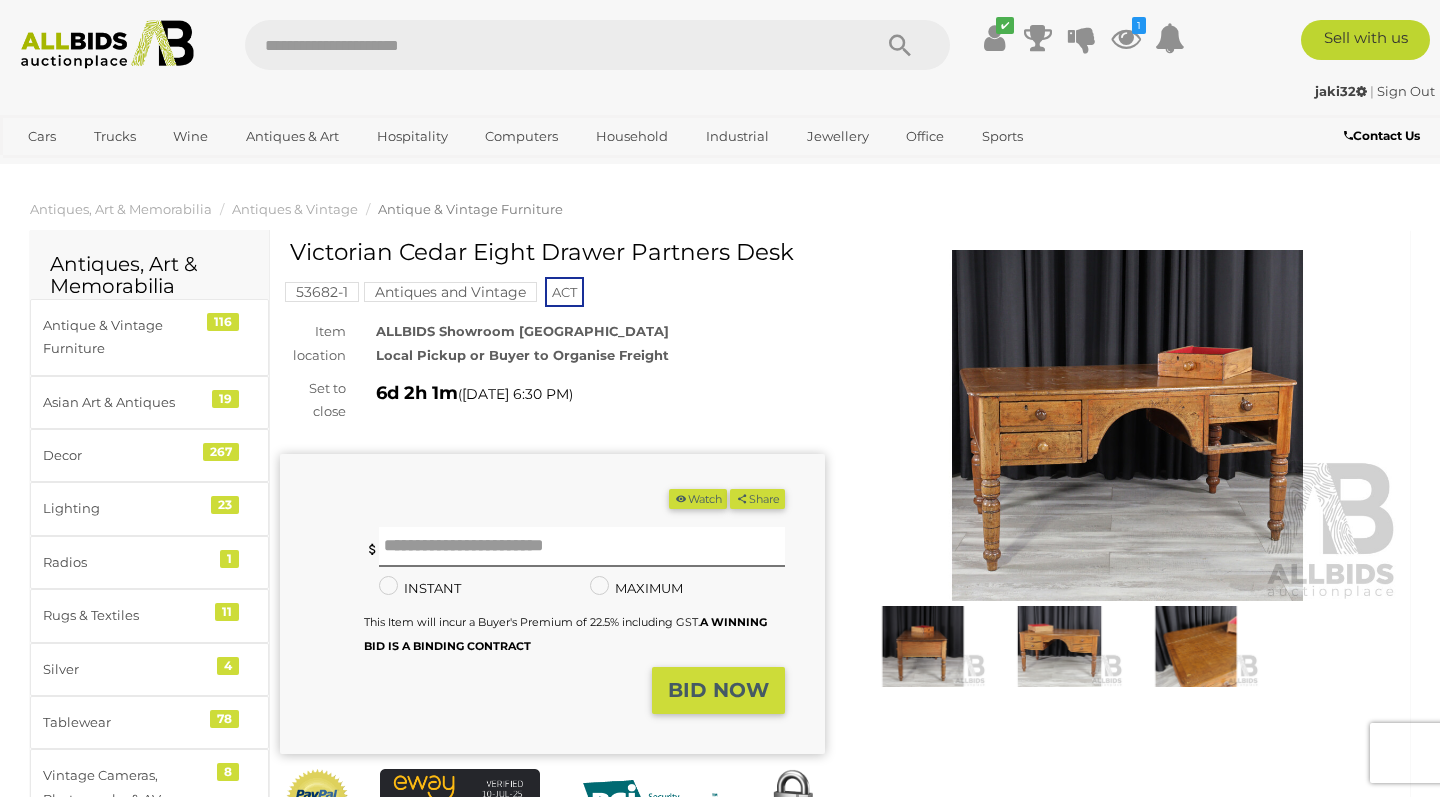 scroll, scrollTop: 0, scrollLeft: 0, axis: both 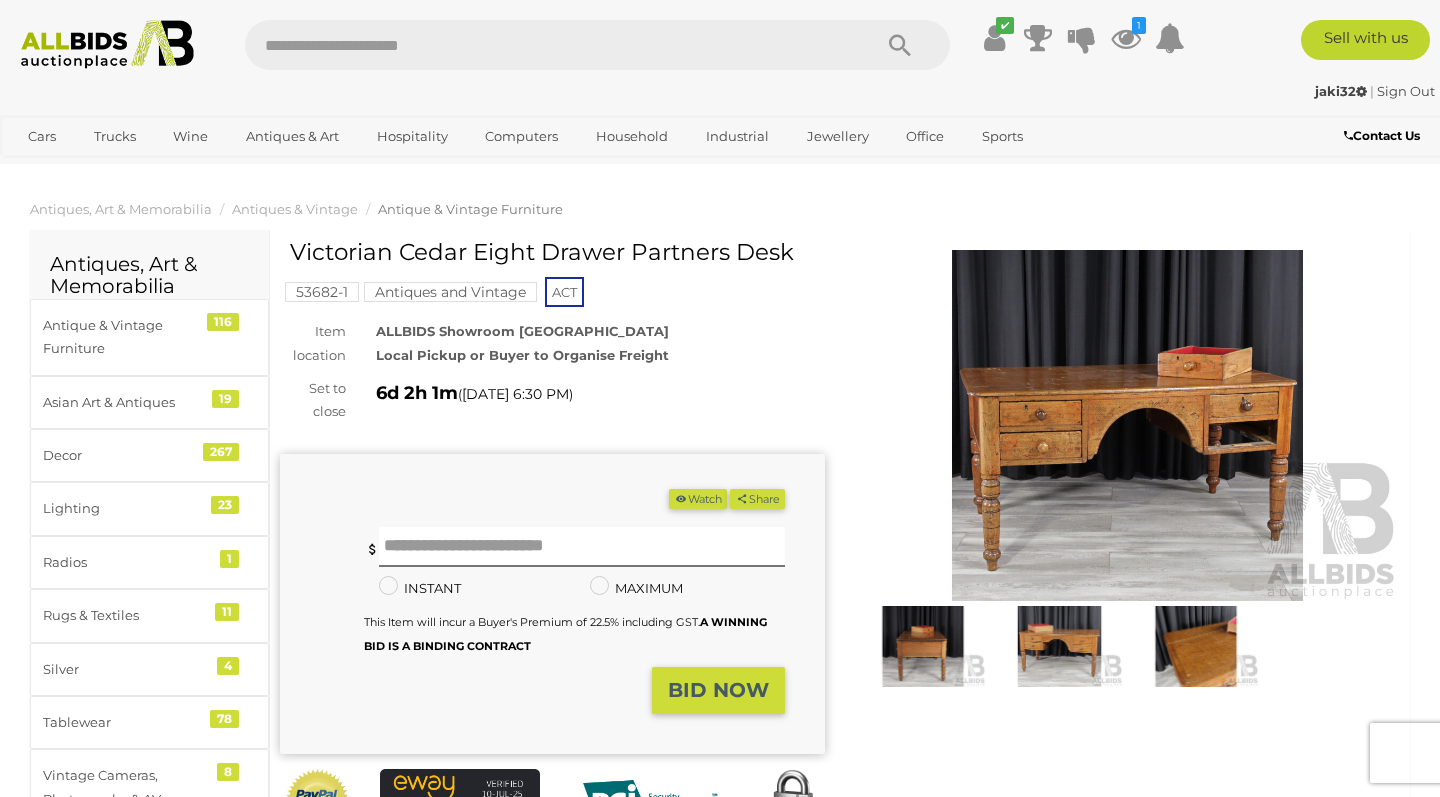 click on "Antiques and Vintage" at bounding box center (450, 292) 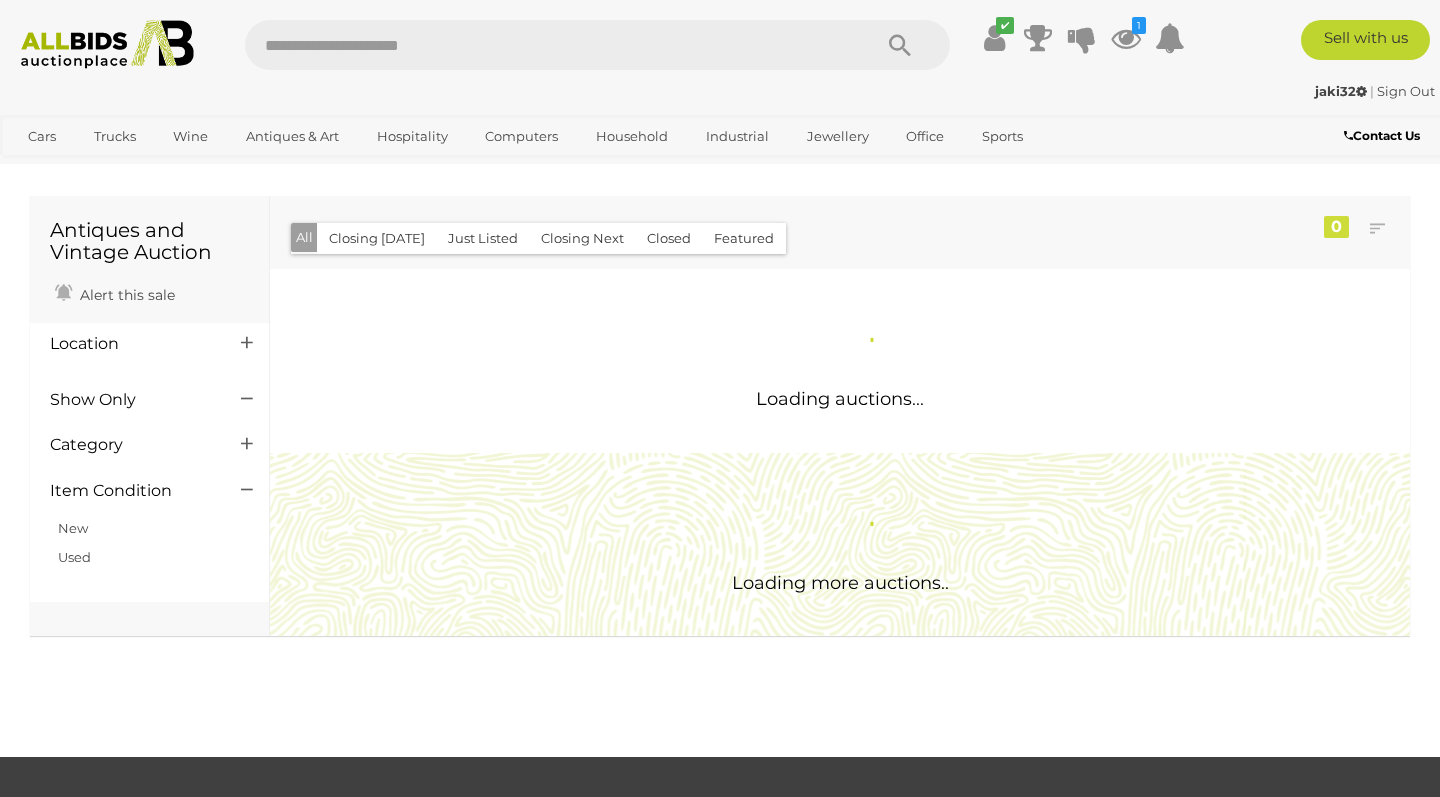 scroll, scrollTop: 0, scrollLeft: 0, axis: both 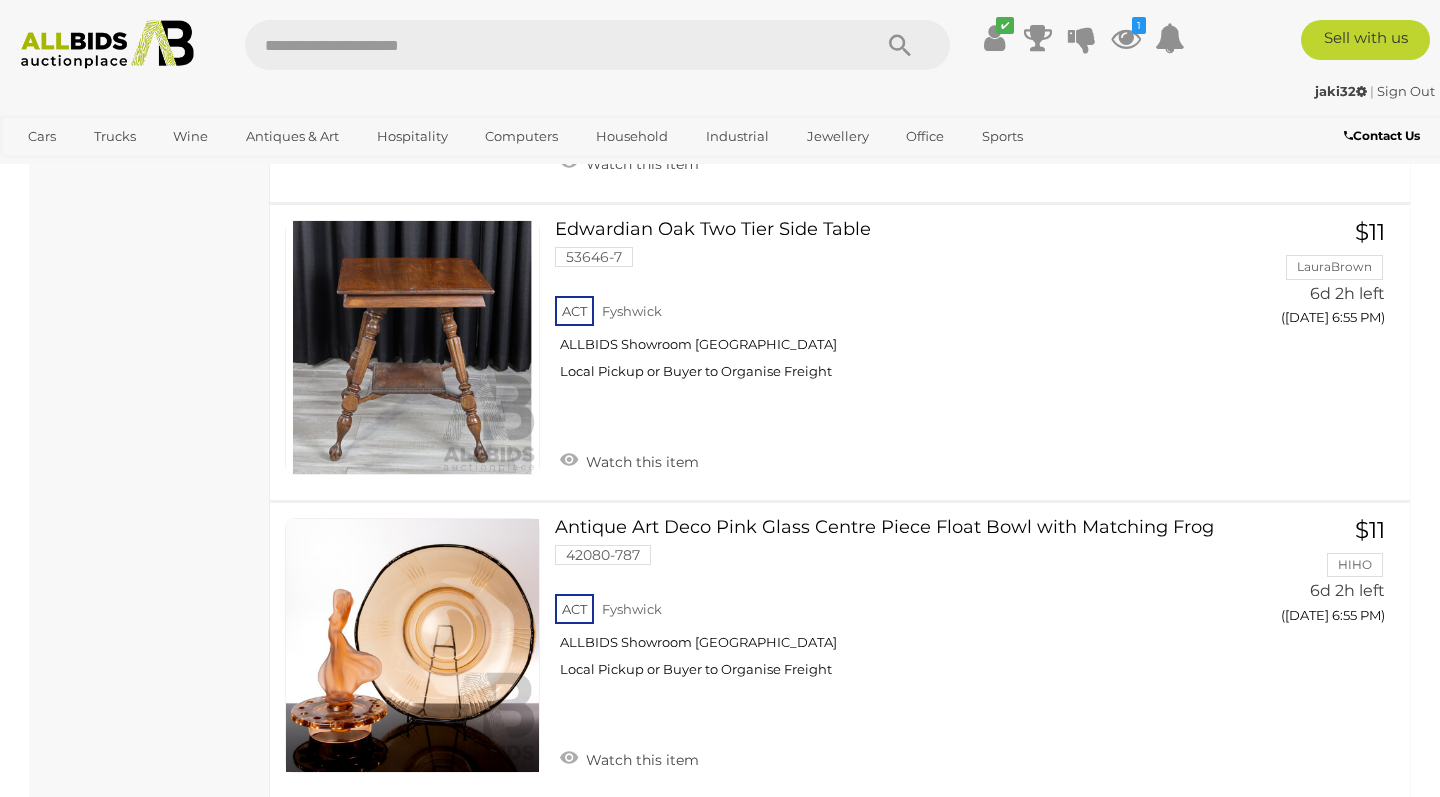 click on "2" at bounding box center (403, 848) 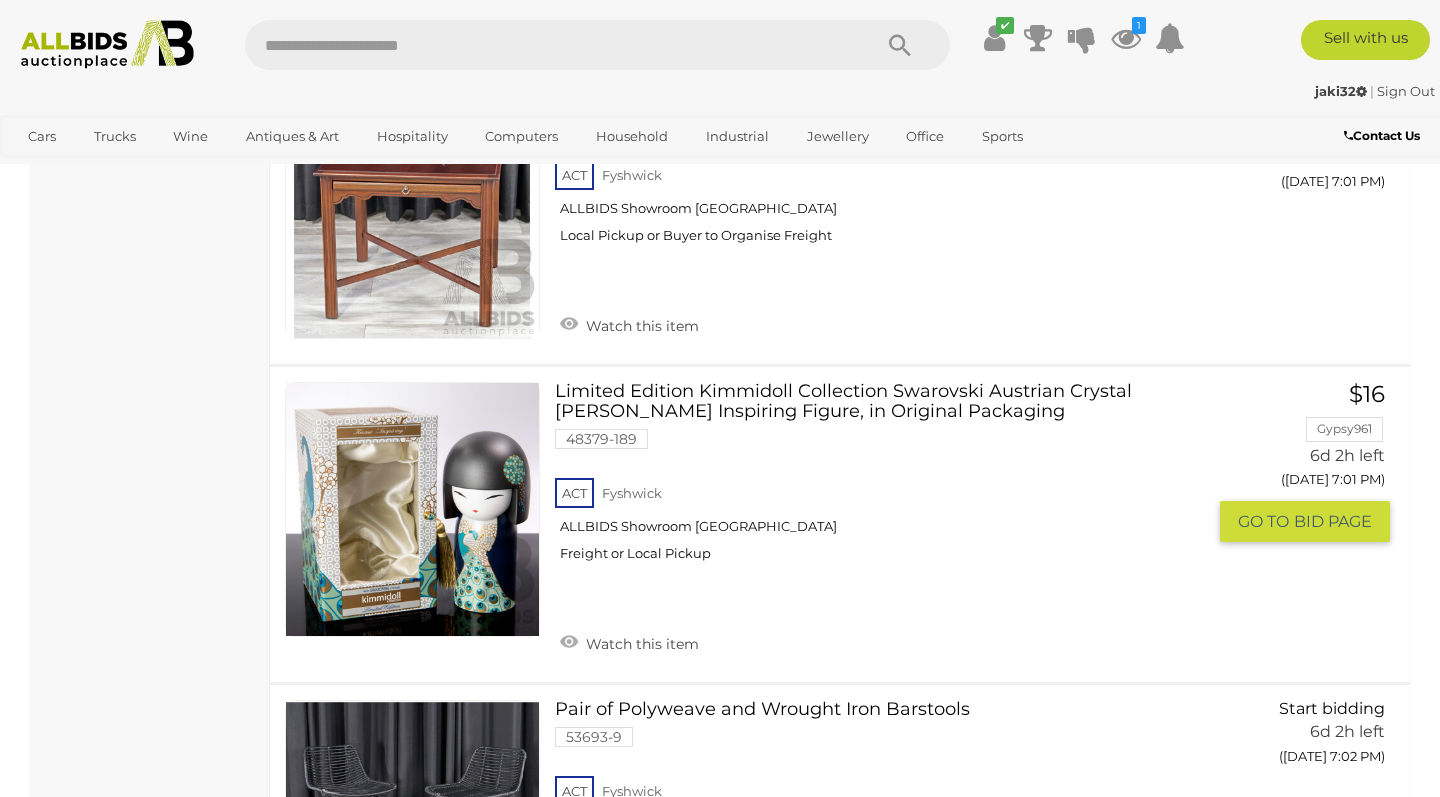 scroll, scrollTop: 3298, scrollLeft: 0, axis: vertical 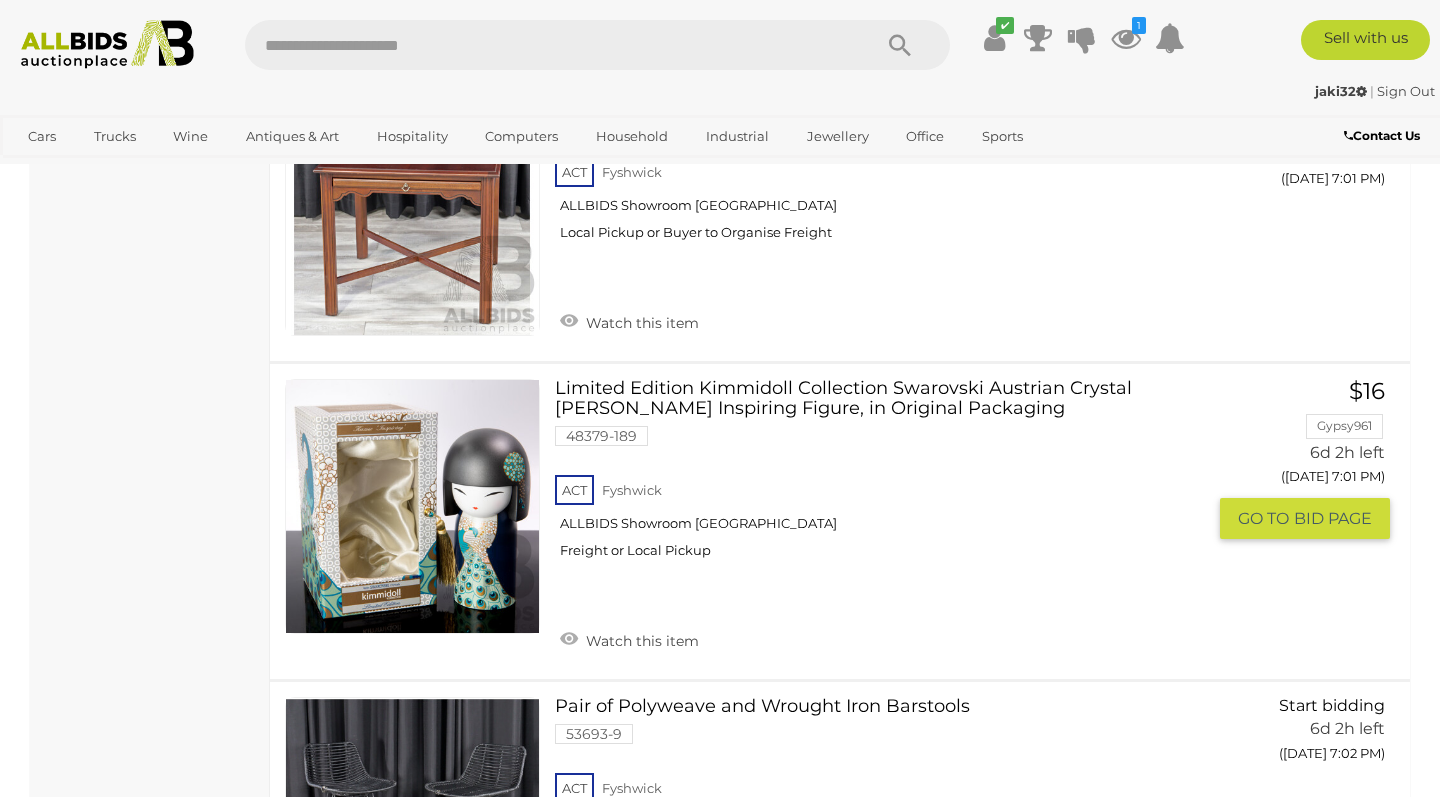 click at bounding box center (412, 506) 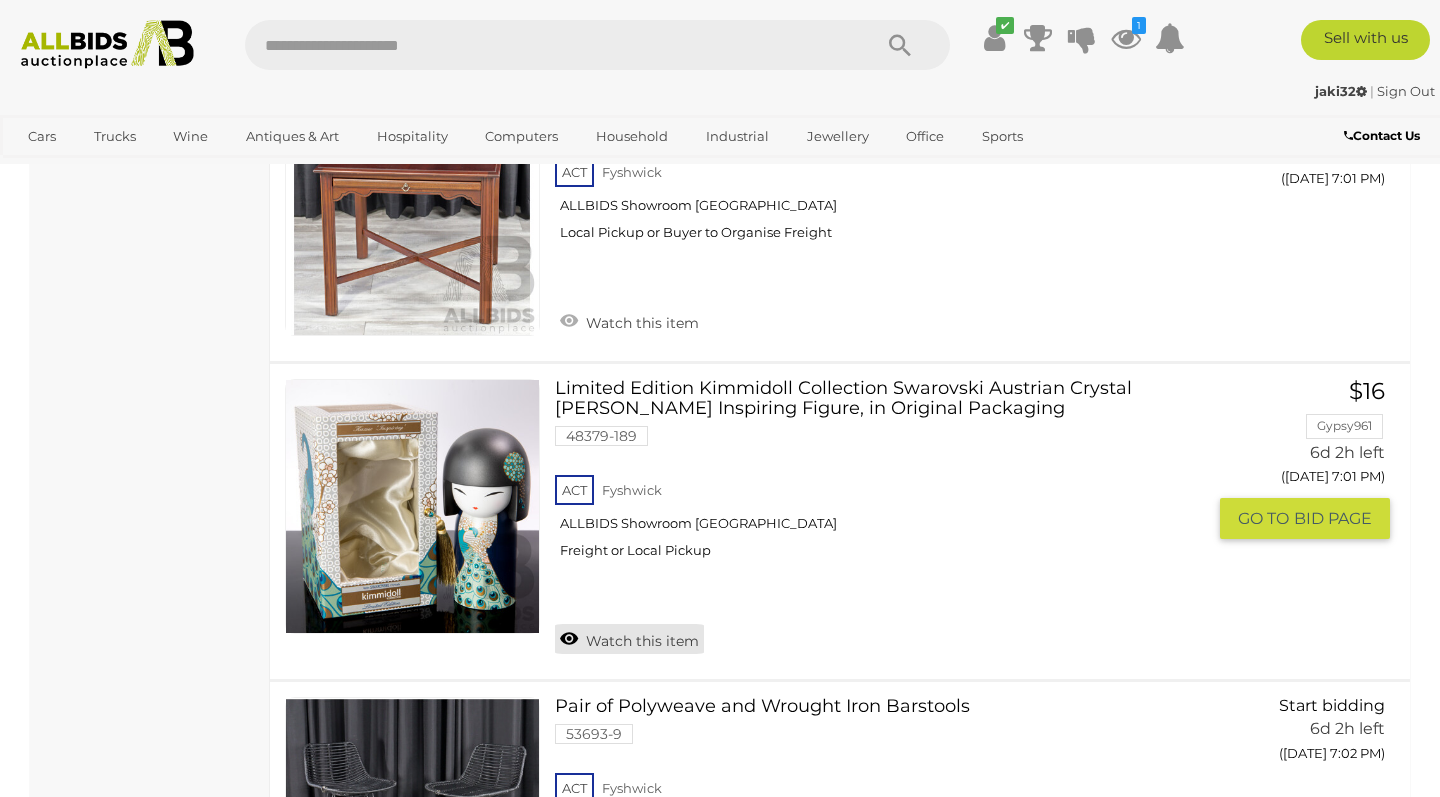click on "Watch this item" at bounding box center [629, 639] 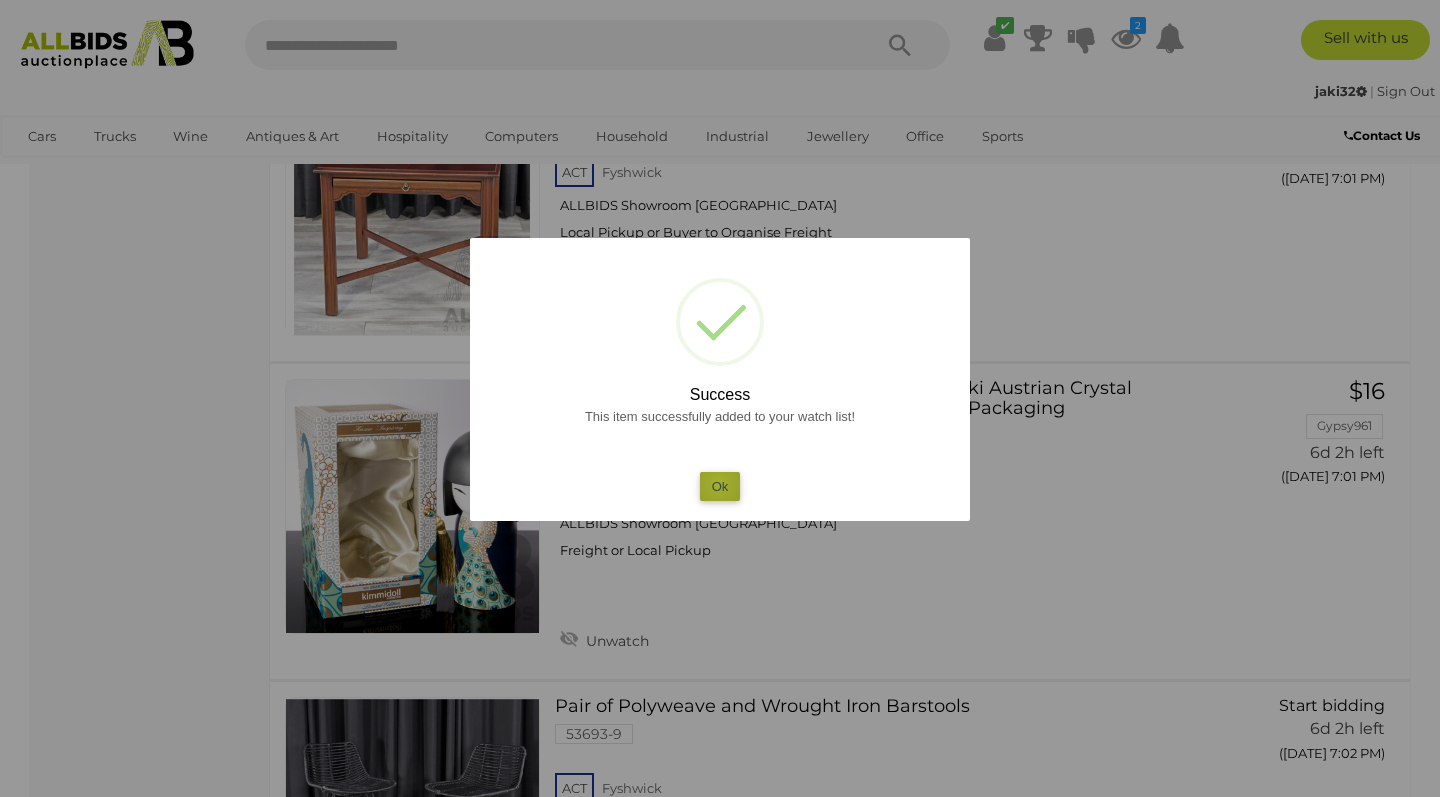 click on "Ok" at bounding box center (720, 486) 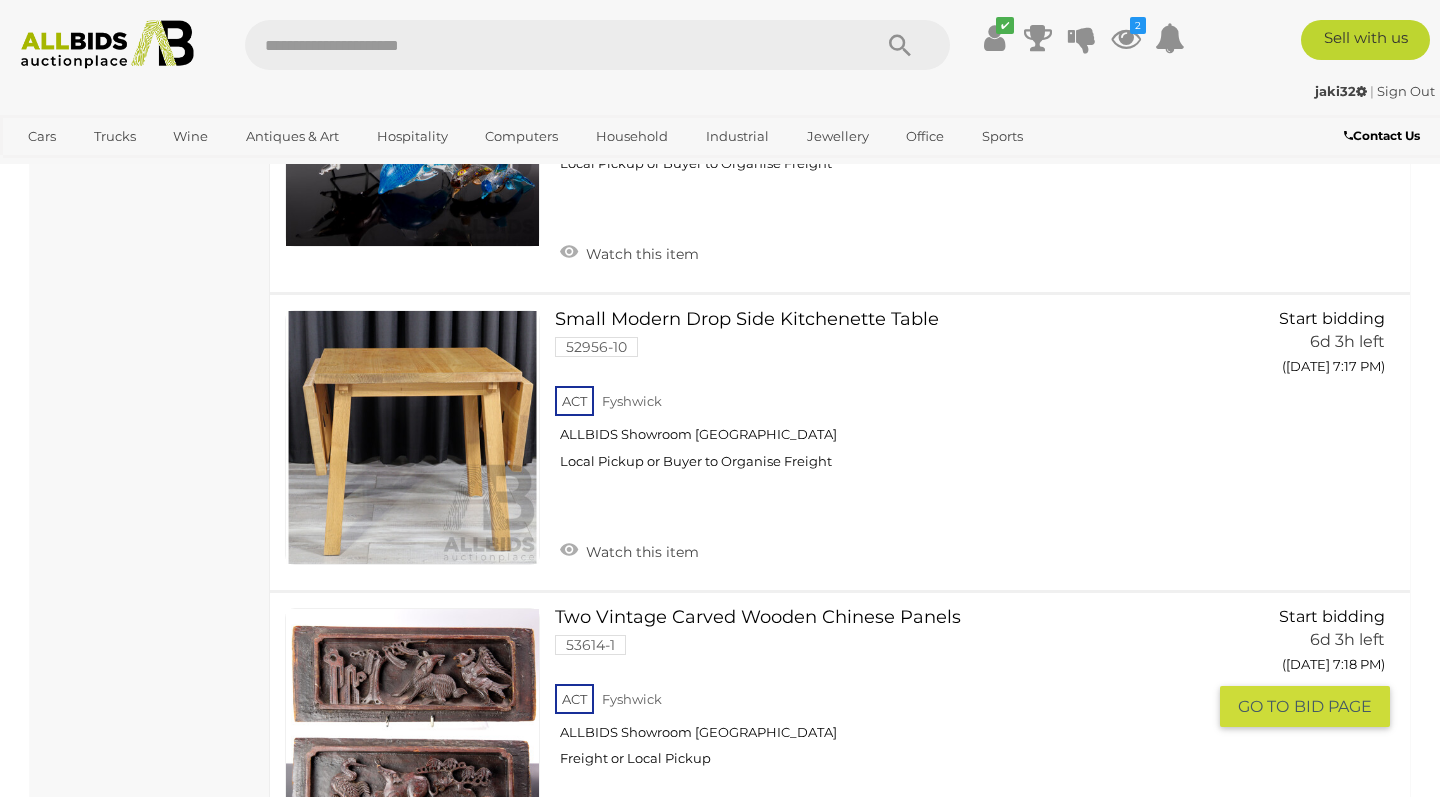 scroll, scrollTop: 13444, scrollLeft: 0, axis: vertical 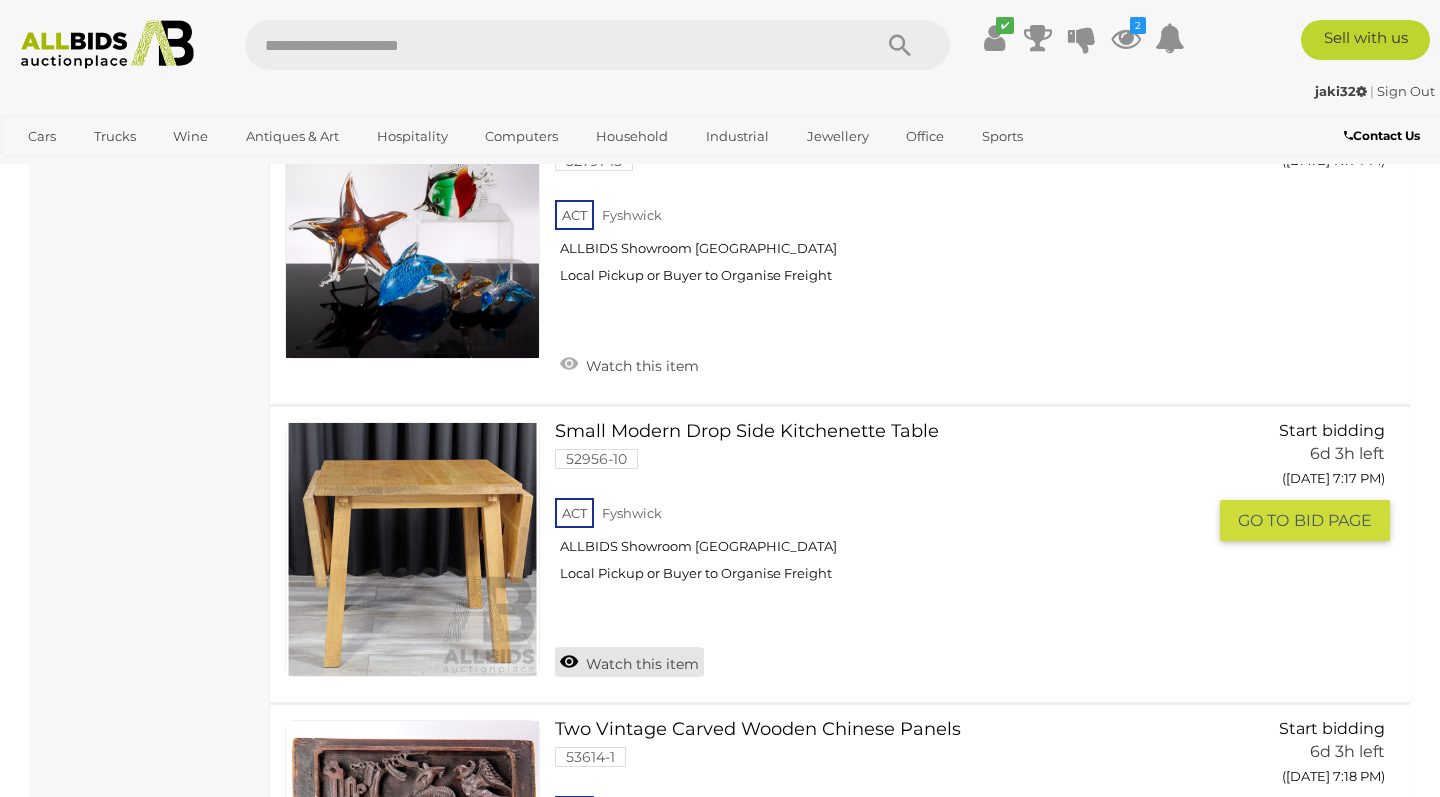 click on "Watch this item" at bounding box center [629, 662] 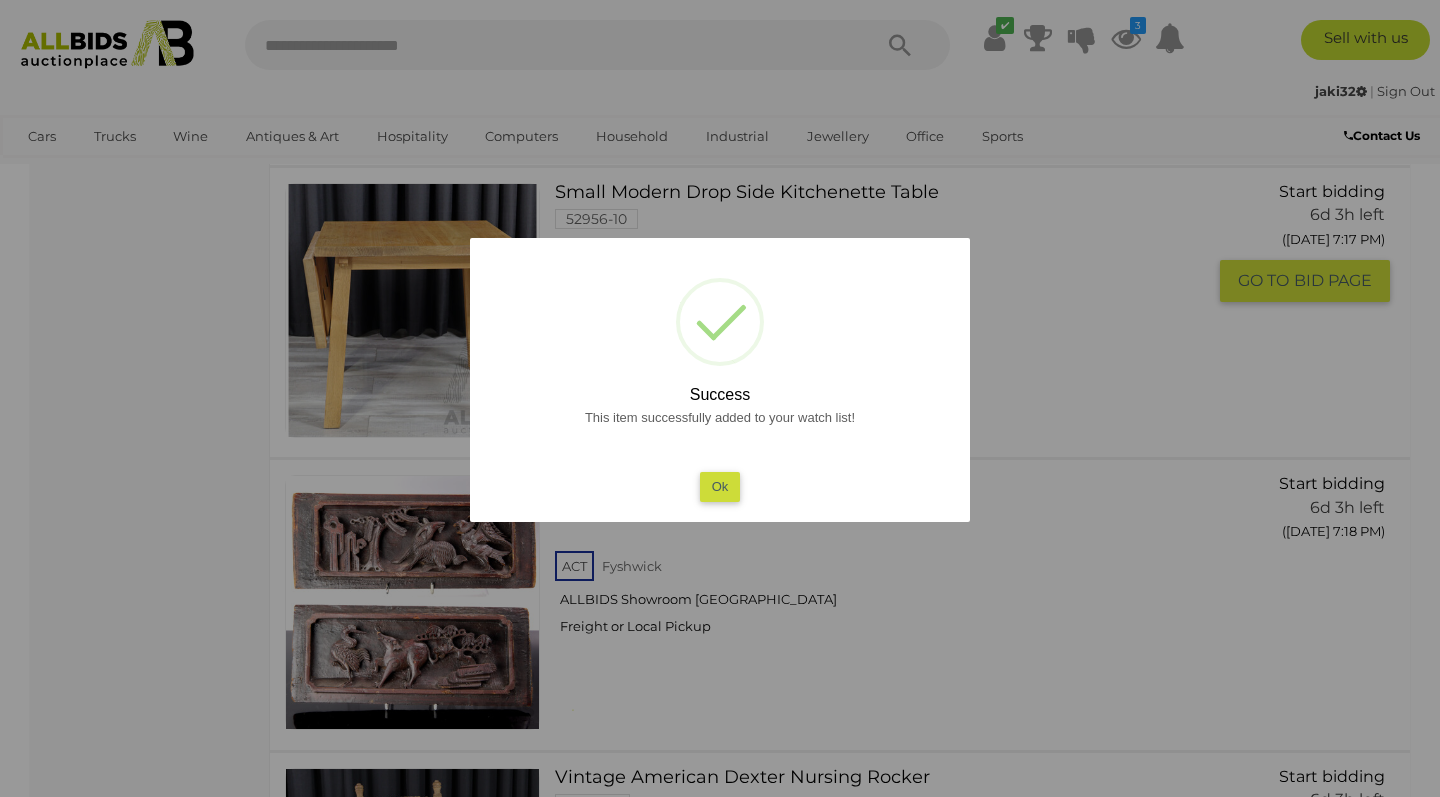 click on "Ok" at bounding box center (720, 486) 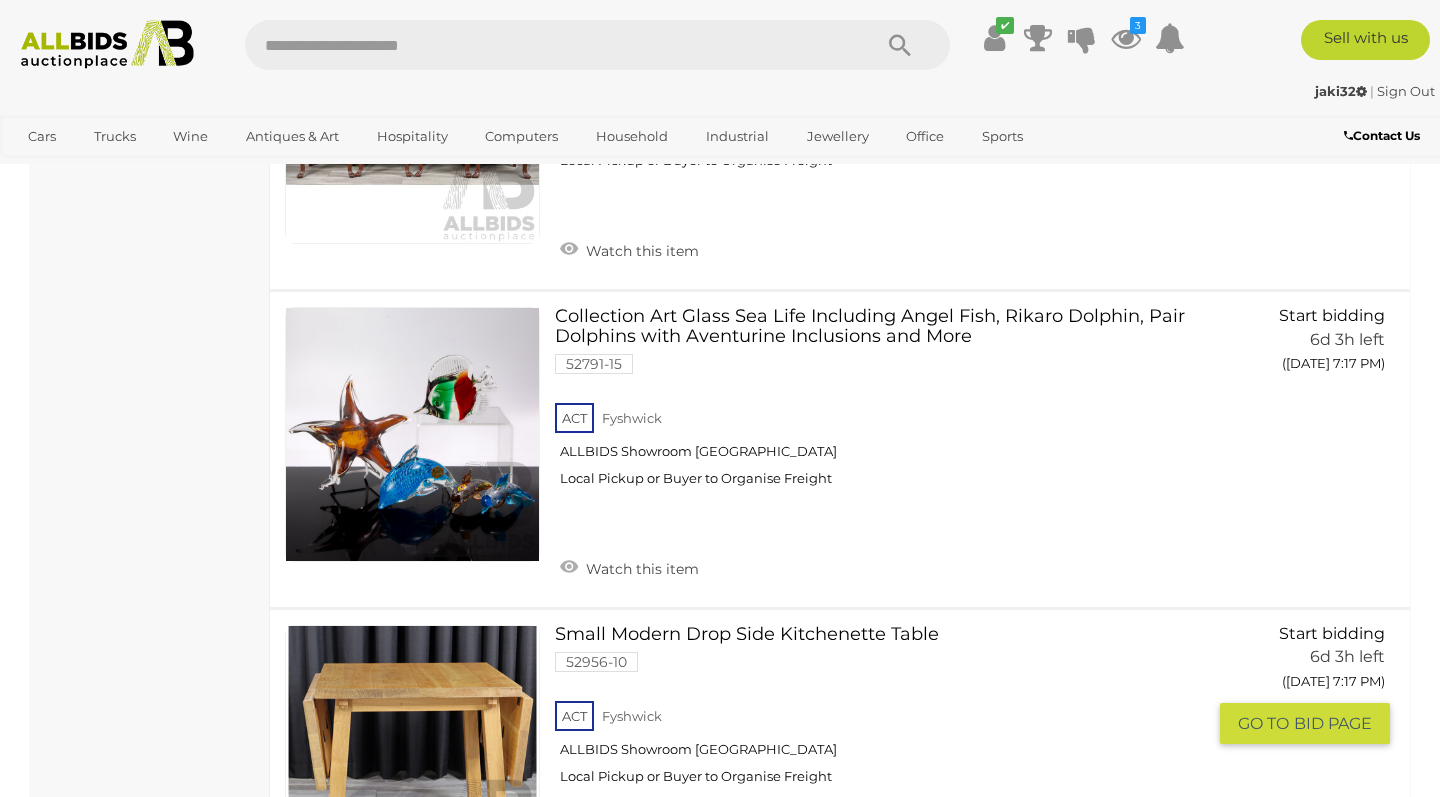scroll, scrollTop: 13240, scrollLeft: 0, axis: vertical 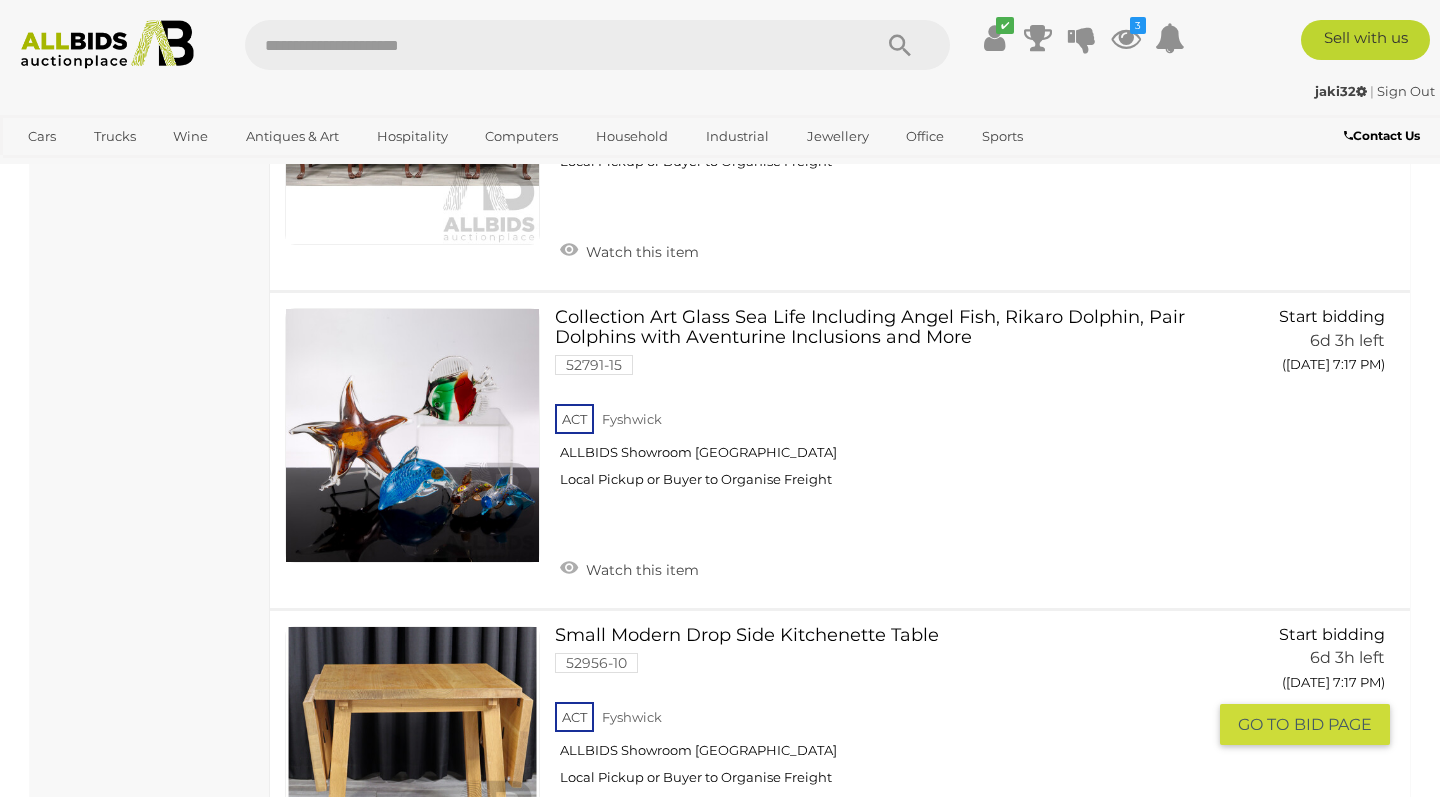 click at bounding box center [412, 753] 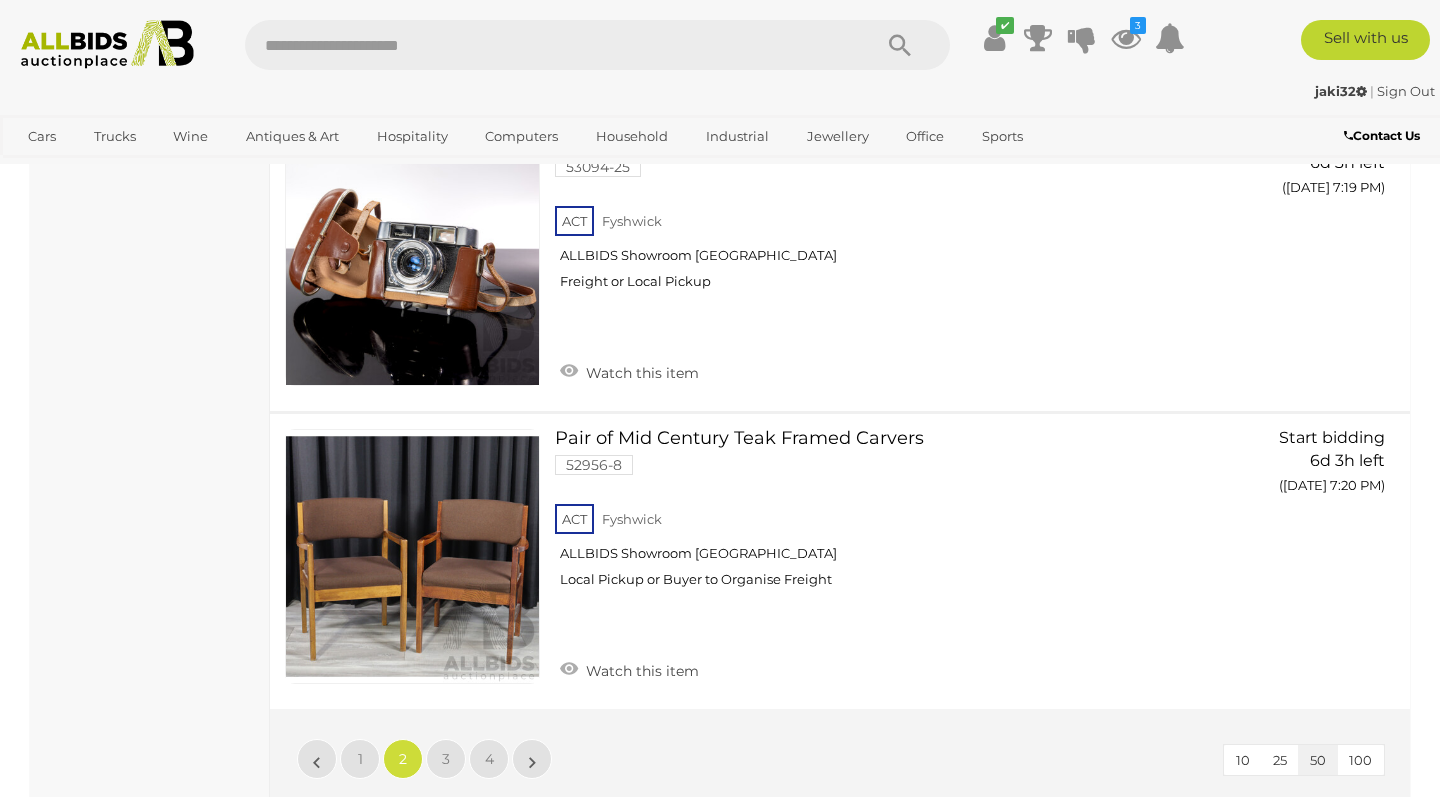 scroll, scrollTop: 14929, scrollLeft: 0, axis: vertical 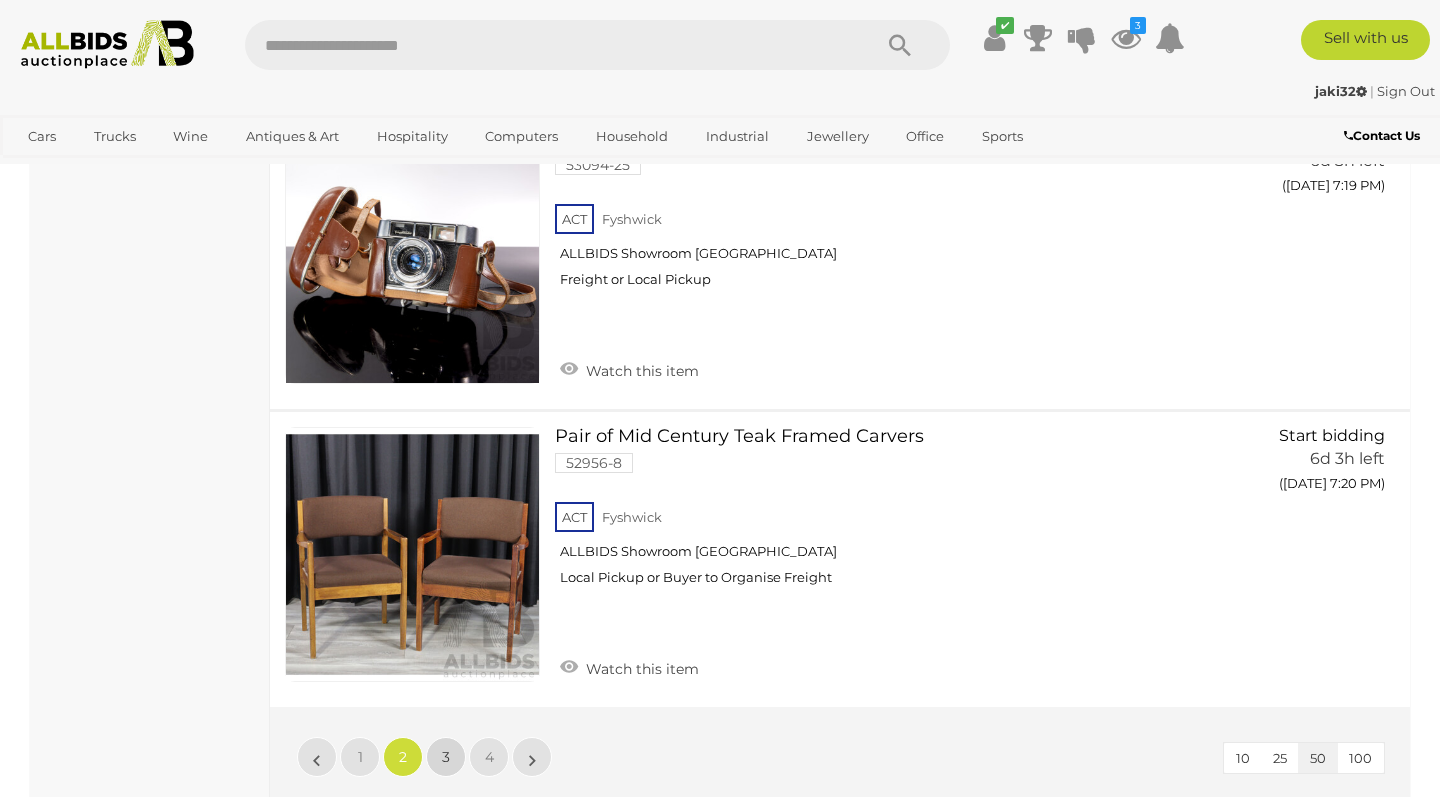 click on "3" at bounding box center [446, 757] 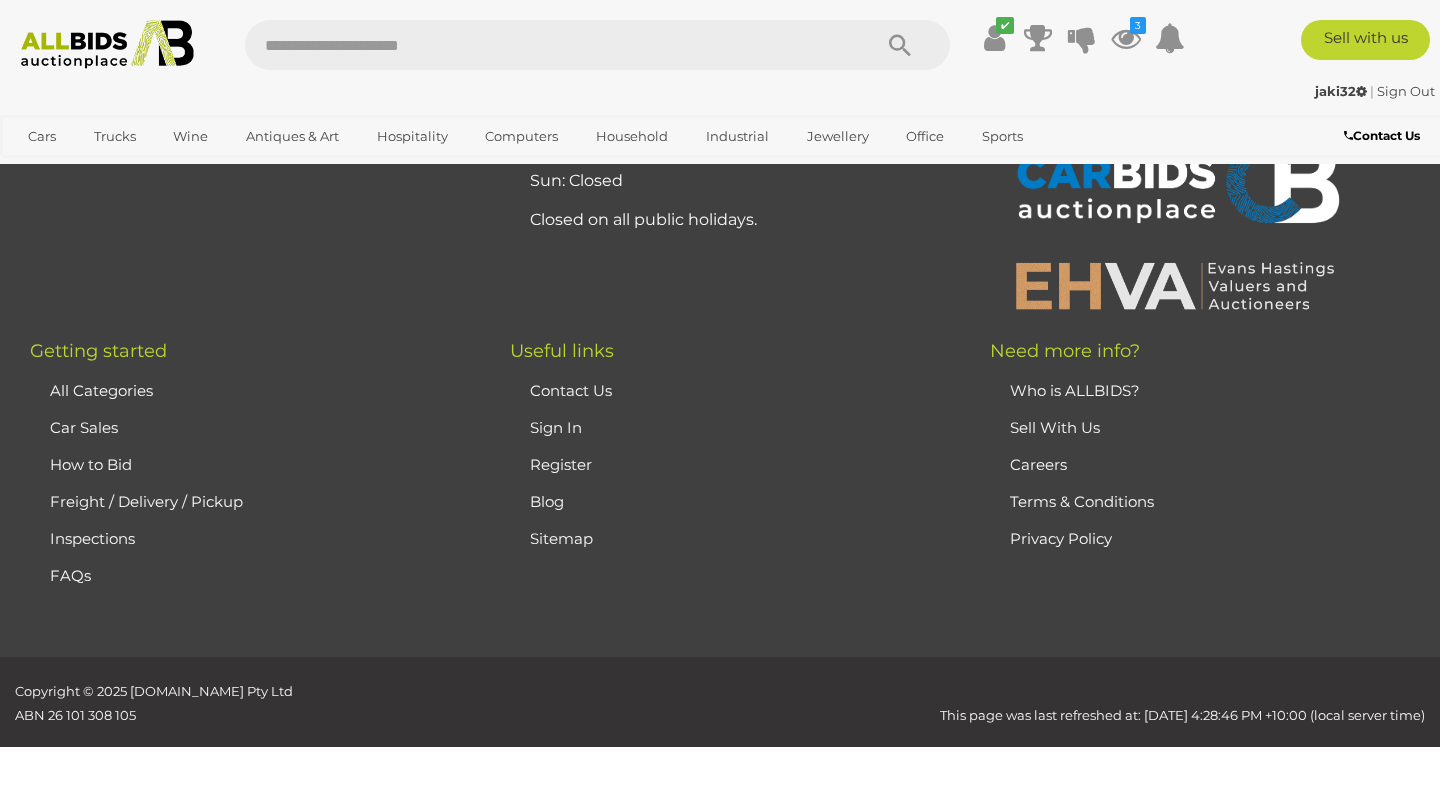 scroll, scrollTop: 102, scrollLeft: 0, axis: vertical 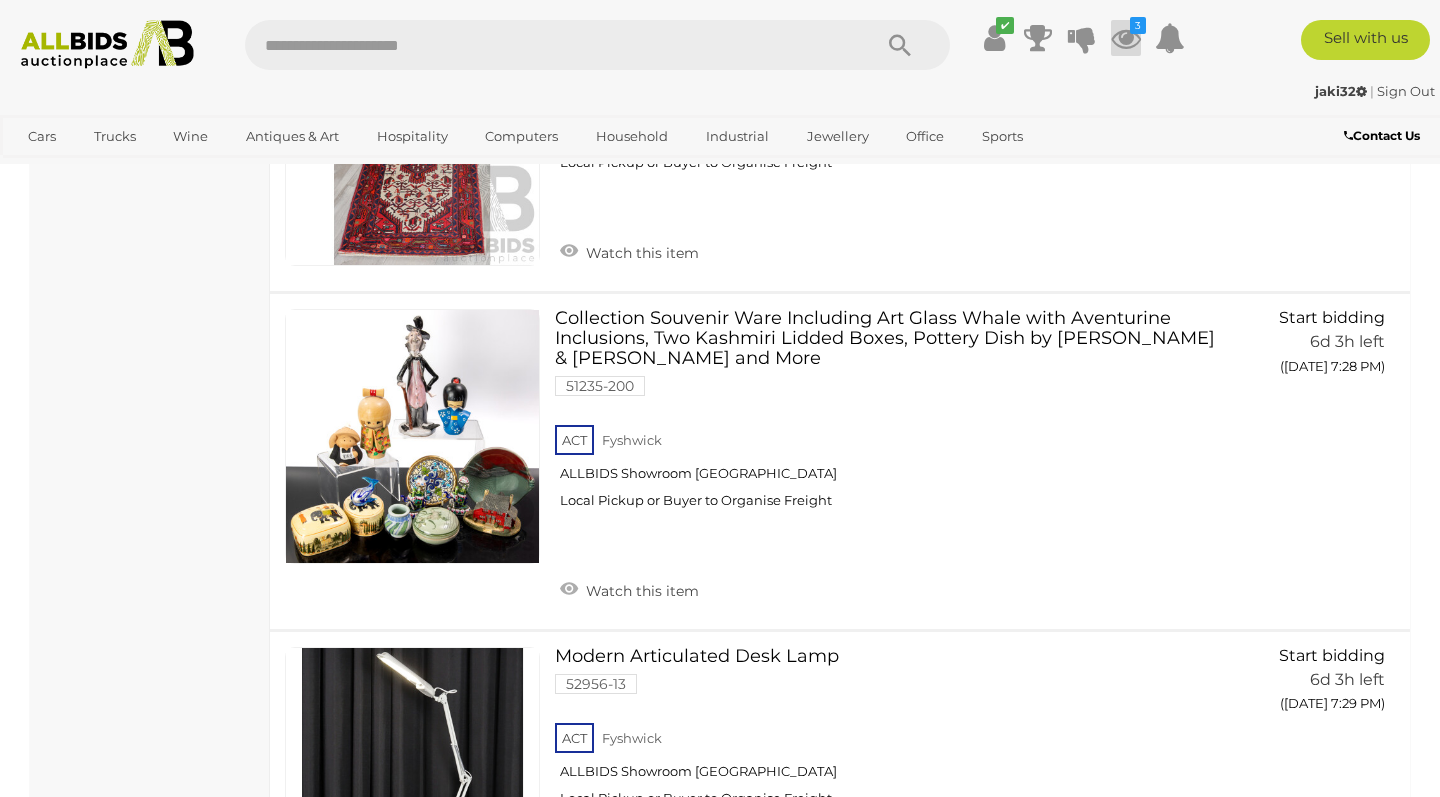 click at bounding box center [1126, 38] 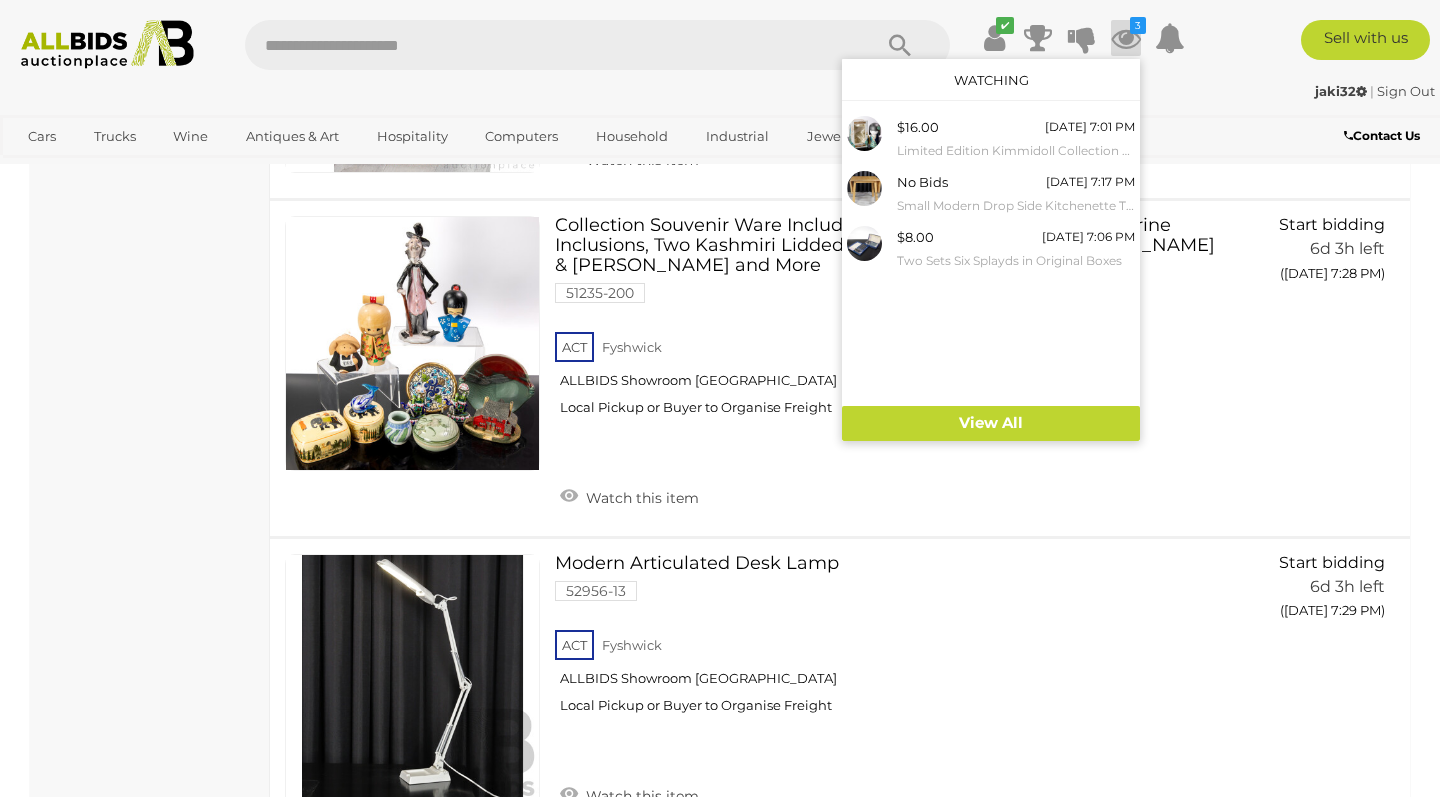 scroll, scrollTop: 4978, scrollLeft: 0, axis: vertical 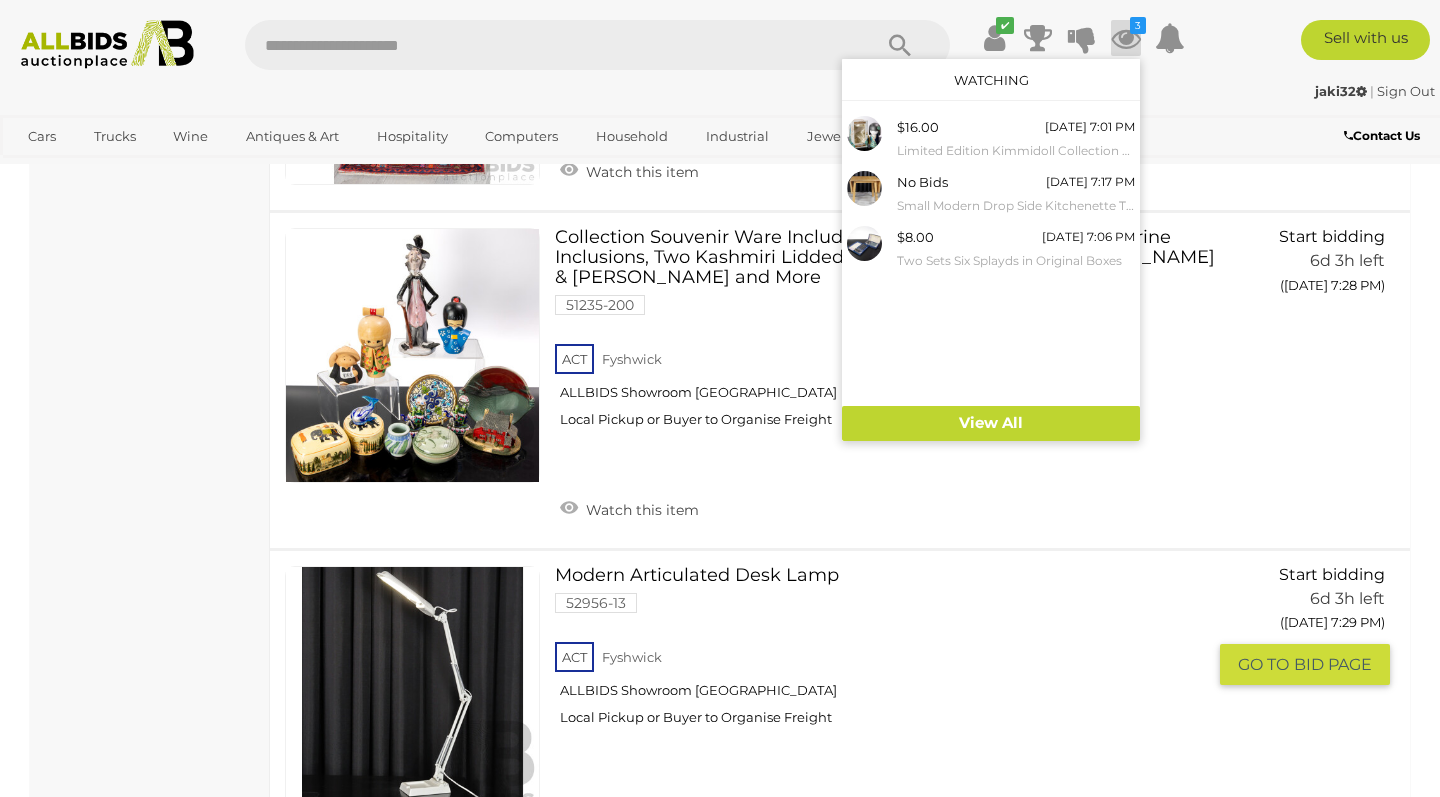 click on "Modern Articulated Desk Lamp
52956-13
ACT
Fyshwick ALLBIDS Showroom Fyshwick" at bounding box center [887, 653] 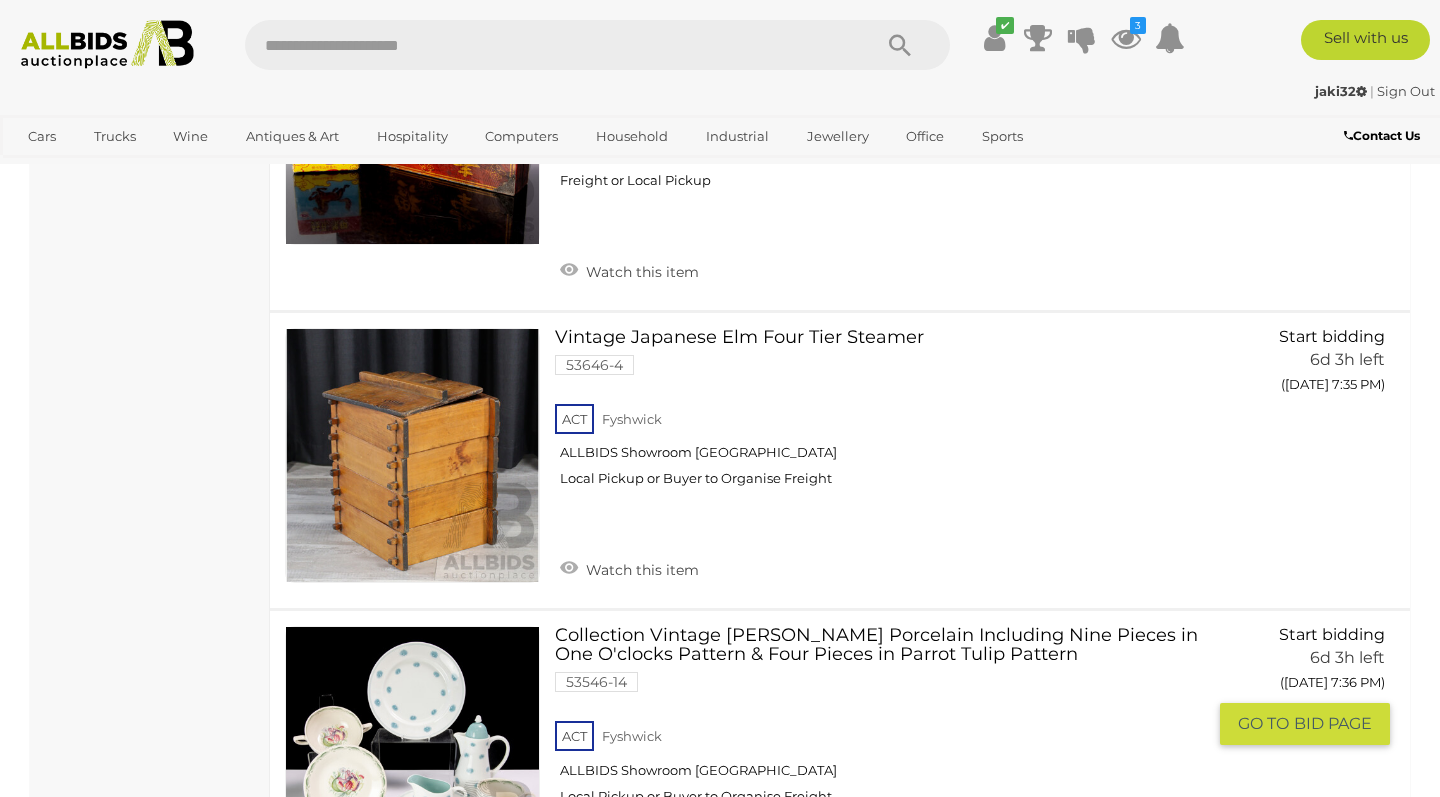 scroll, scrollTop: 9247, scrollLeft: 0, axis: vertical 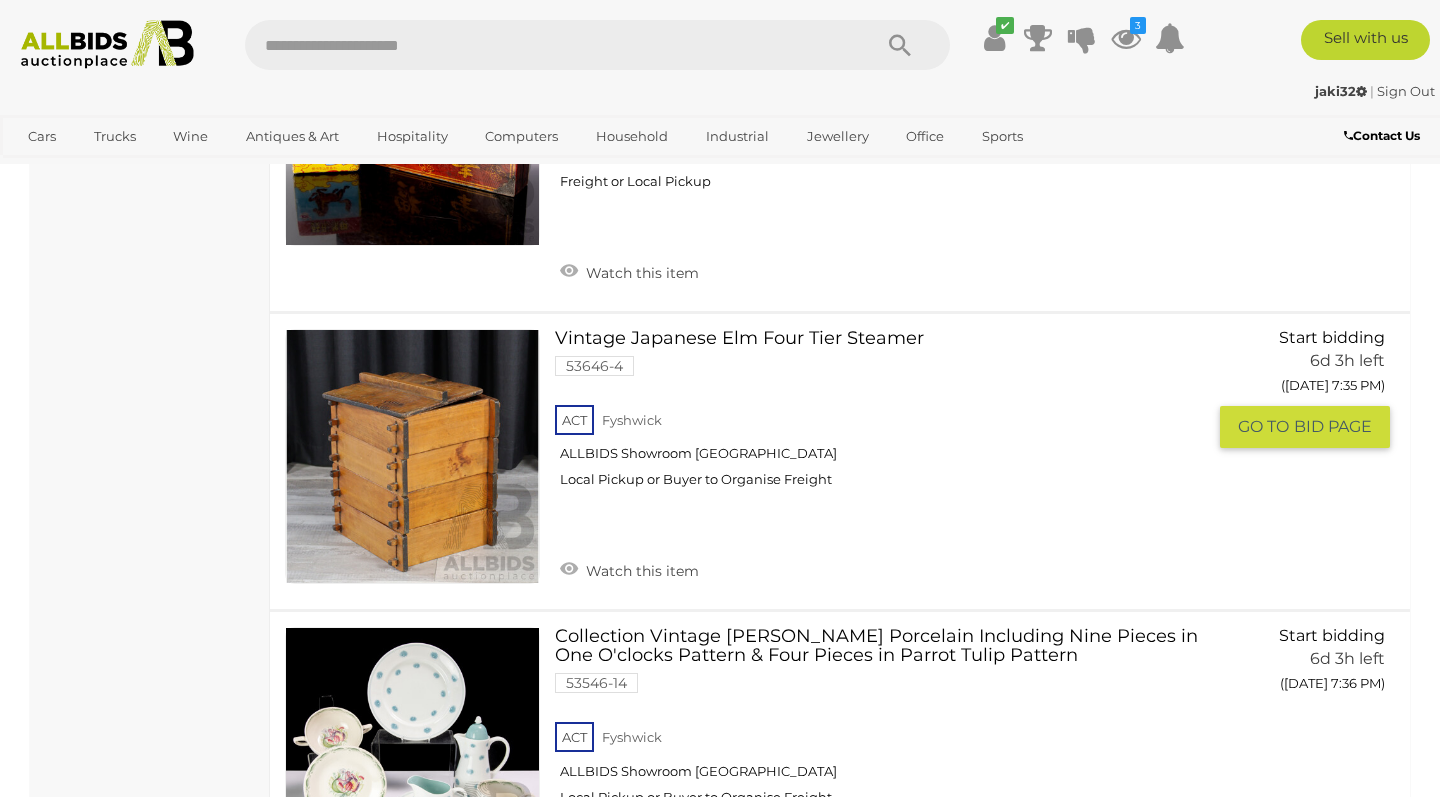 click at bounding box center [412, 456] 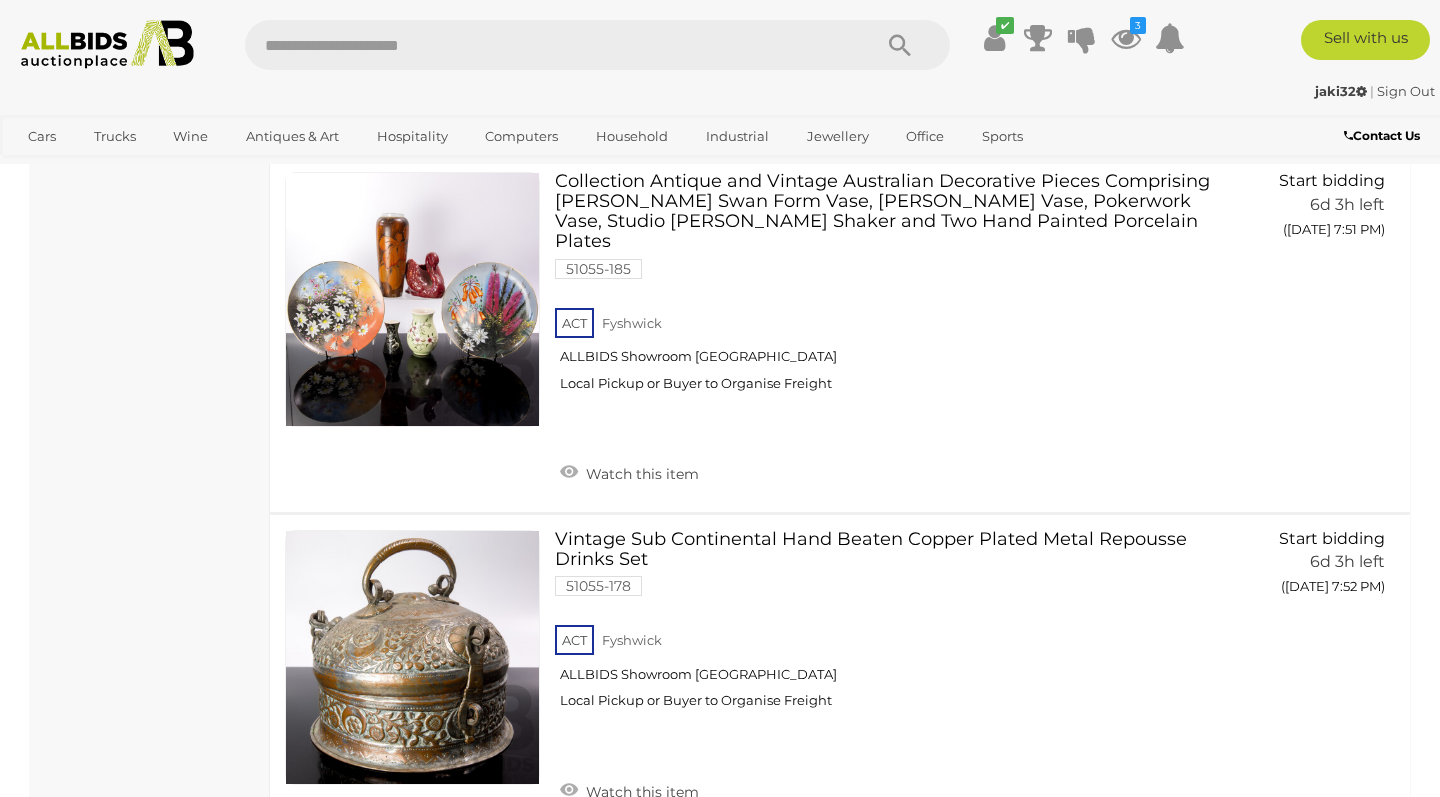 scroll, scrollTop: 14908, scrollLeft: 0, axis: vertical 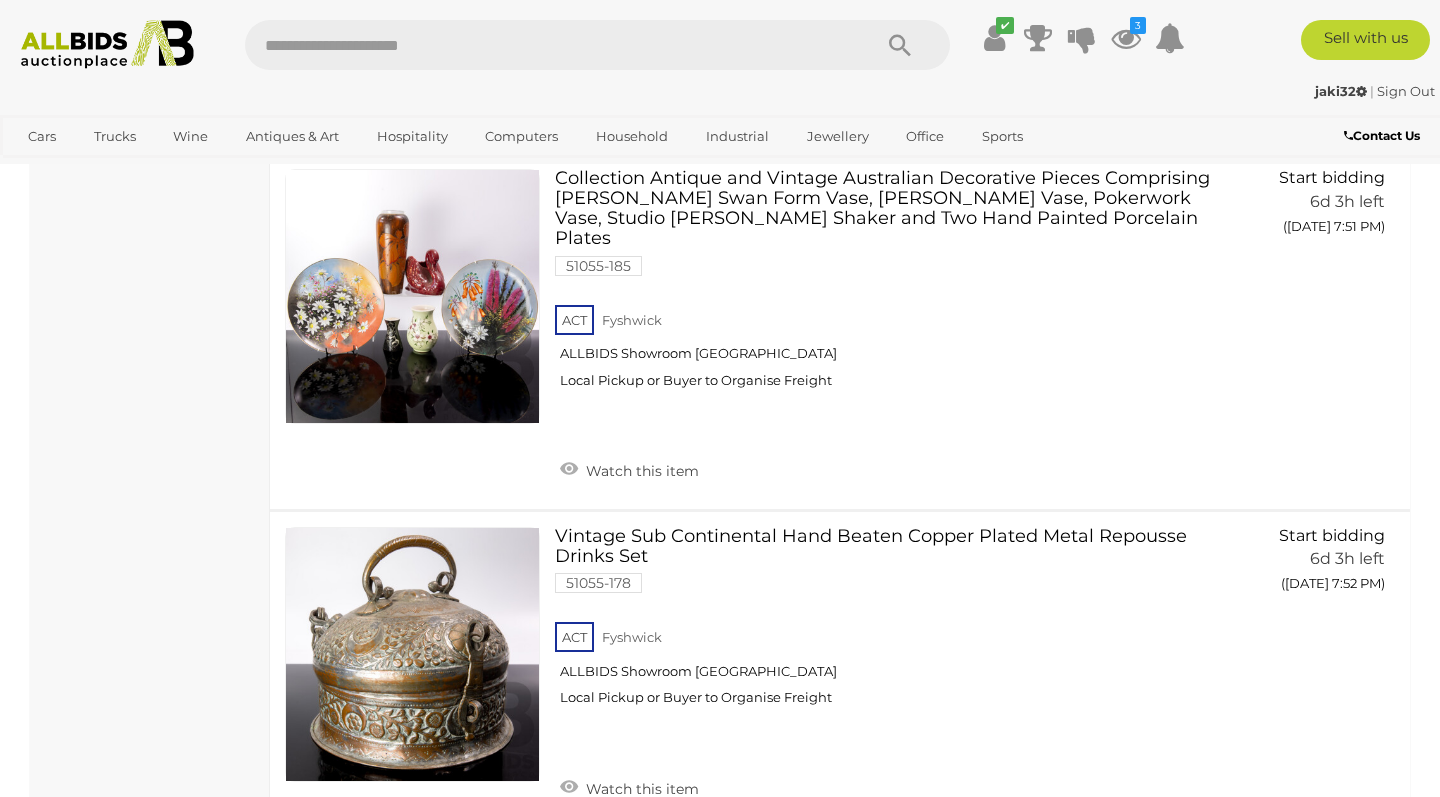 click on "4" at bounding box center [489, 877] 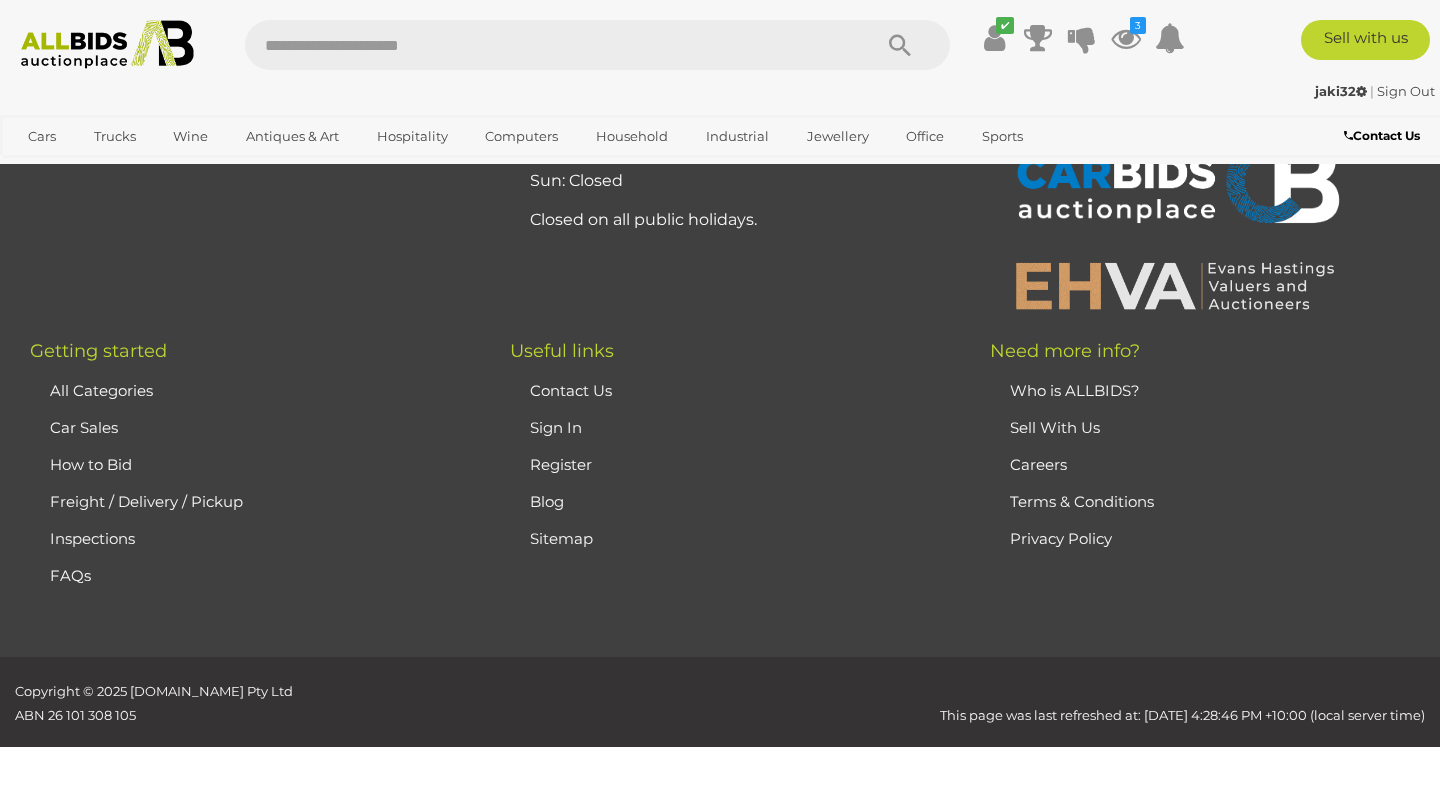 scroll, scrollTop: 102, scrollLeft: 0, axis: vertical 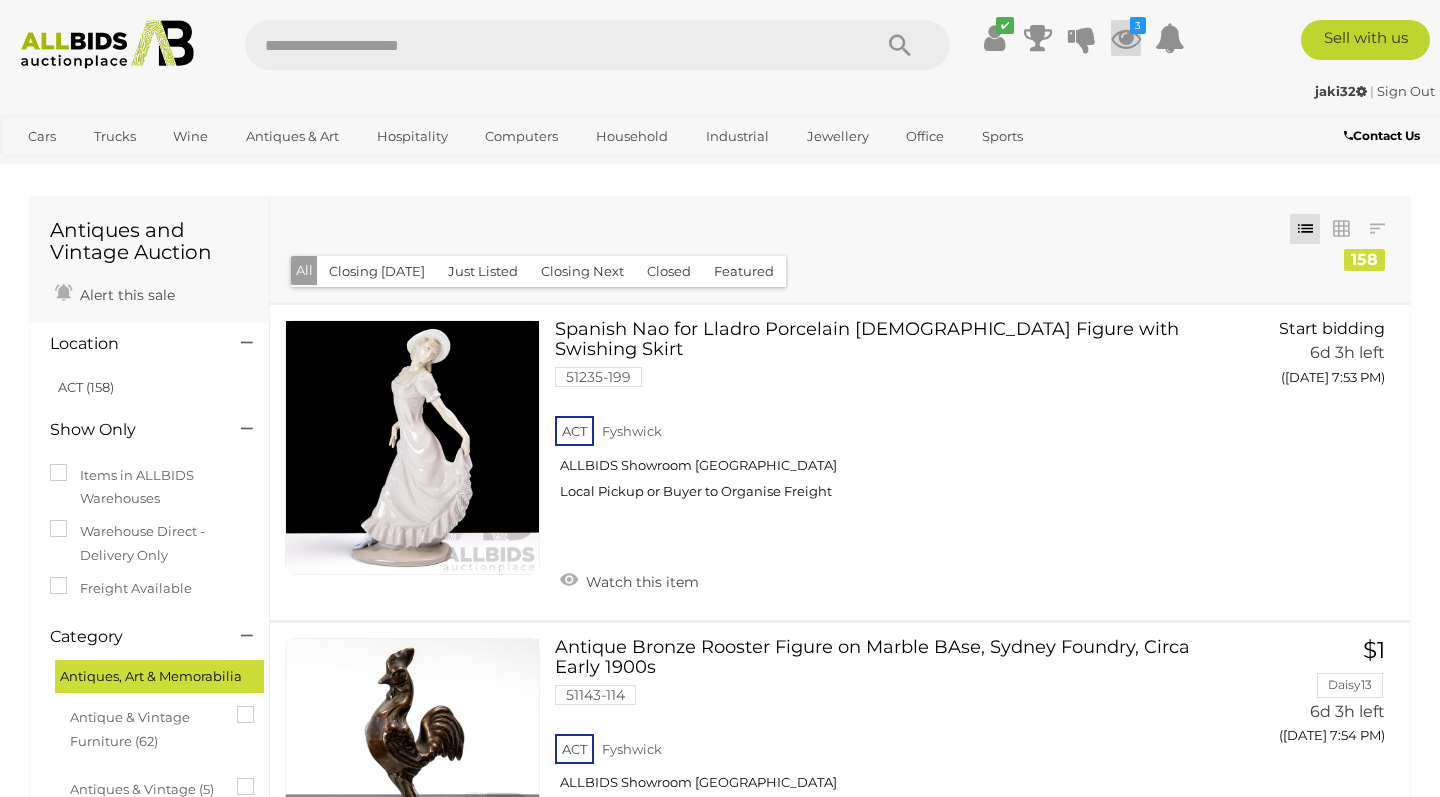 click at bounding box center [1126, 38] 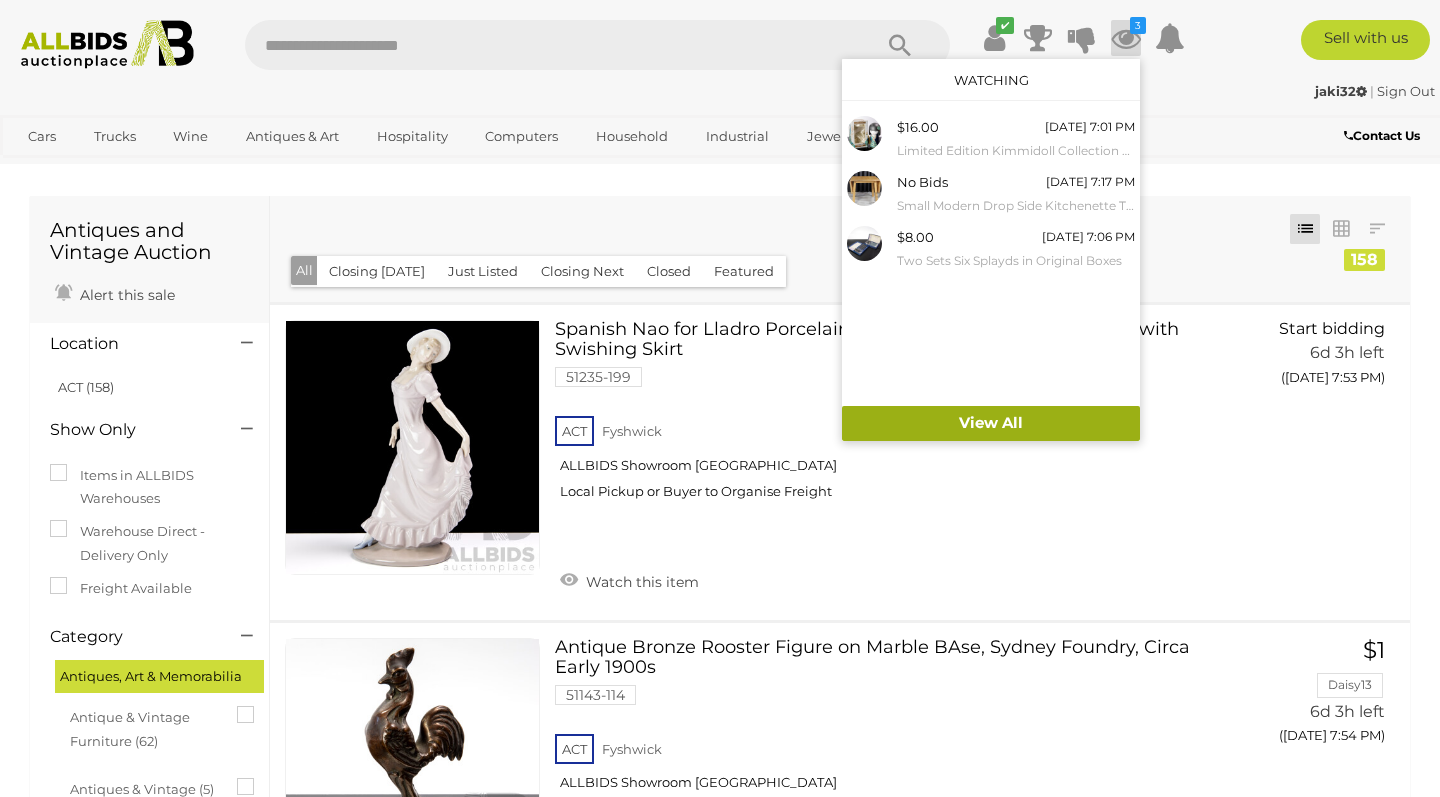 click on "View All" at bounding box center (991, 423) 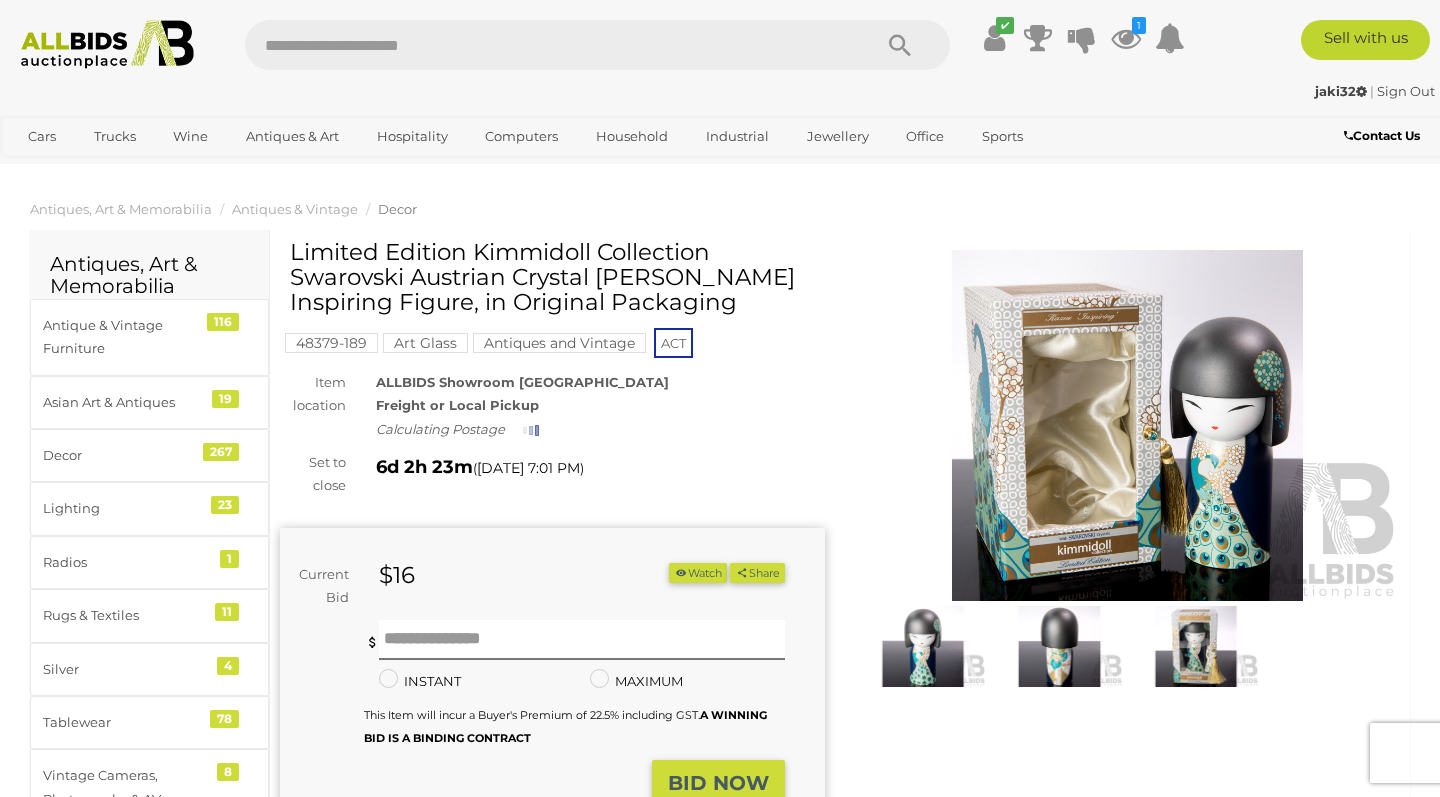 scroll, scrollTop: 0, scrollLeft: 0, axis: both 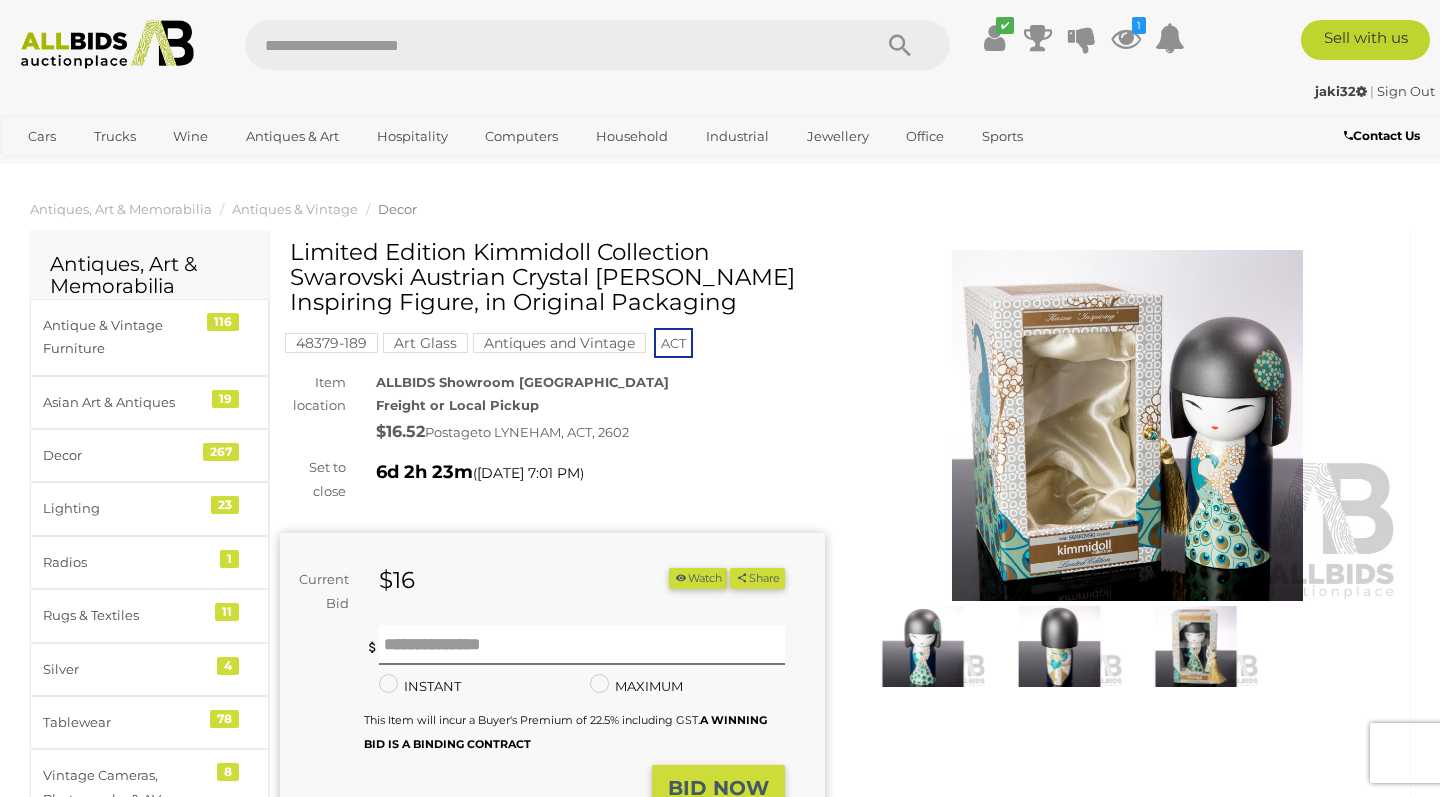click at bounding box center [1059, 646] 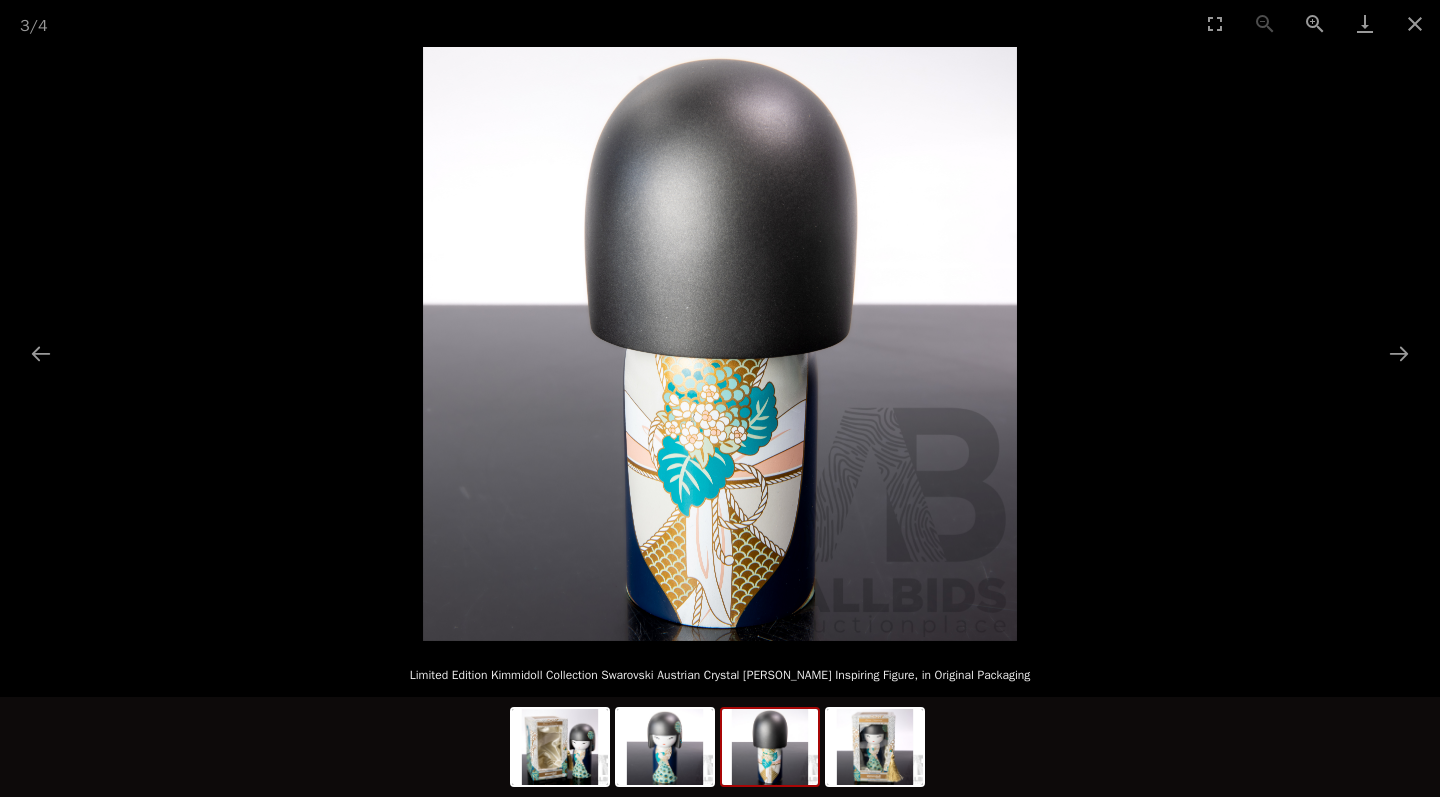 scroll, scrollTop: 3, scrollLeft: 0, axis: vertical 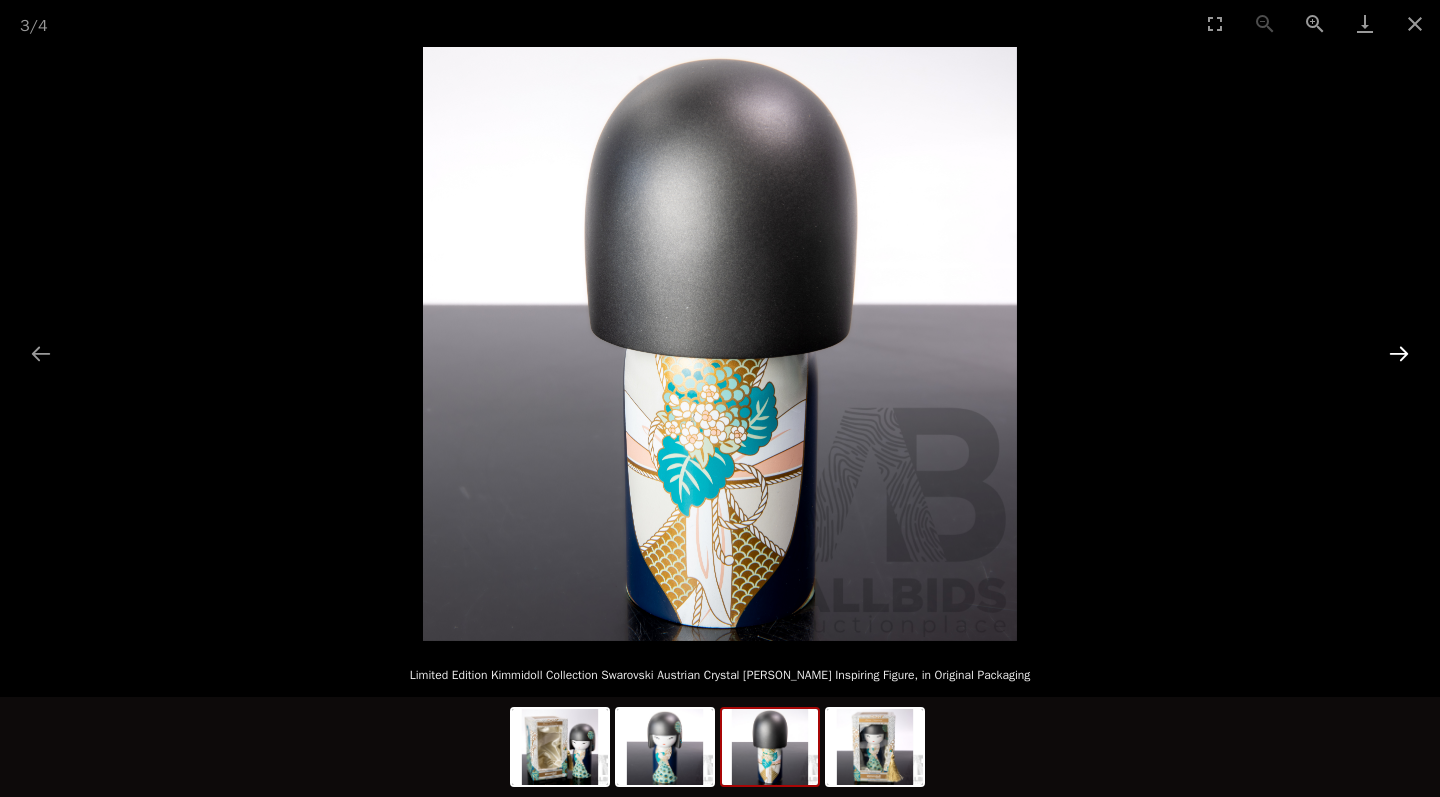 click at bounding box center [1399, 353] 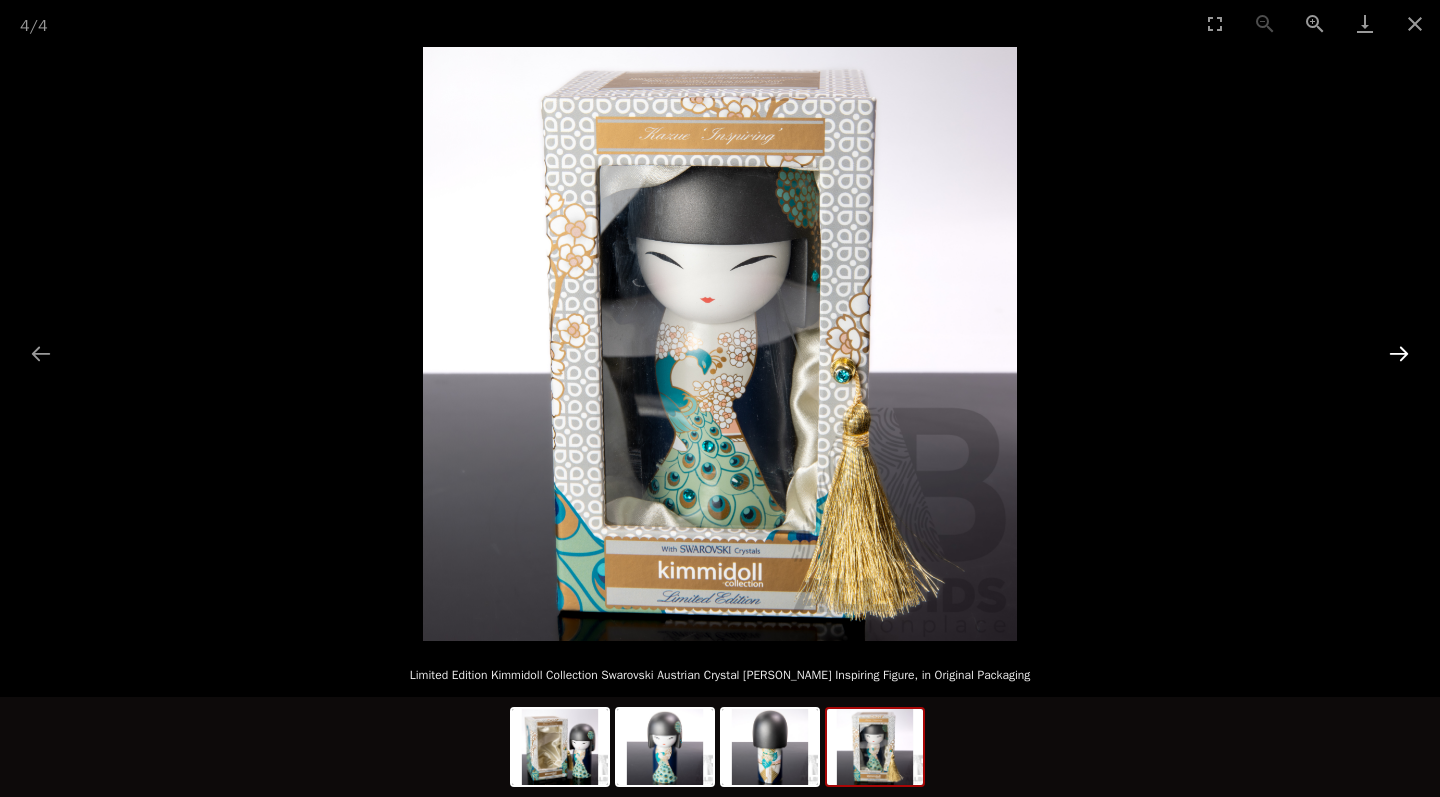 click at bounding box center [1399, 353] 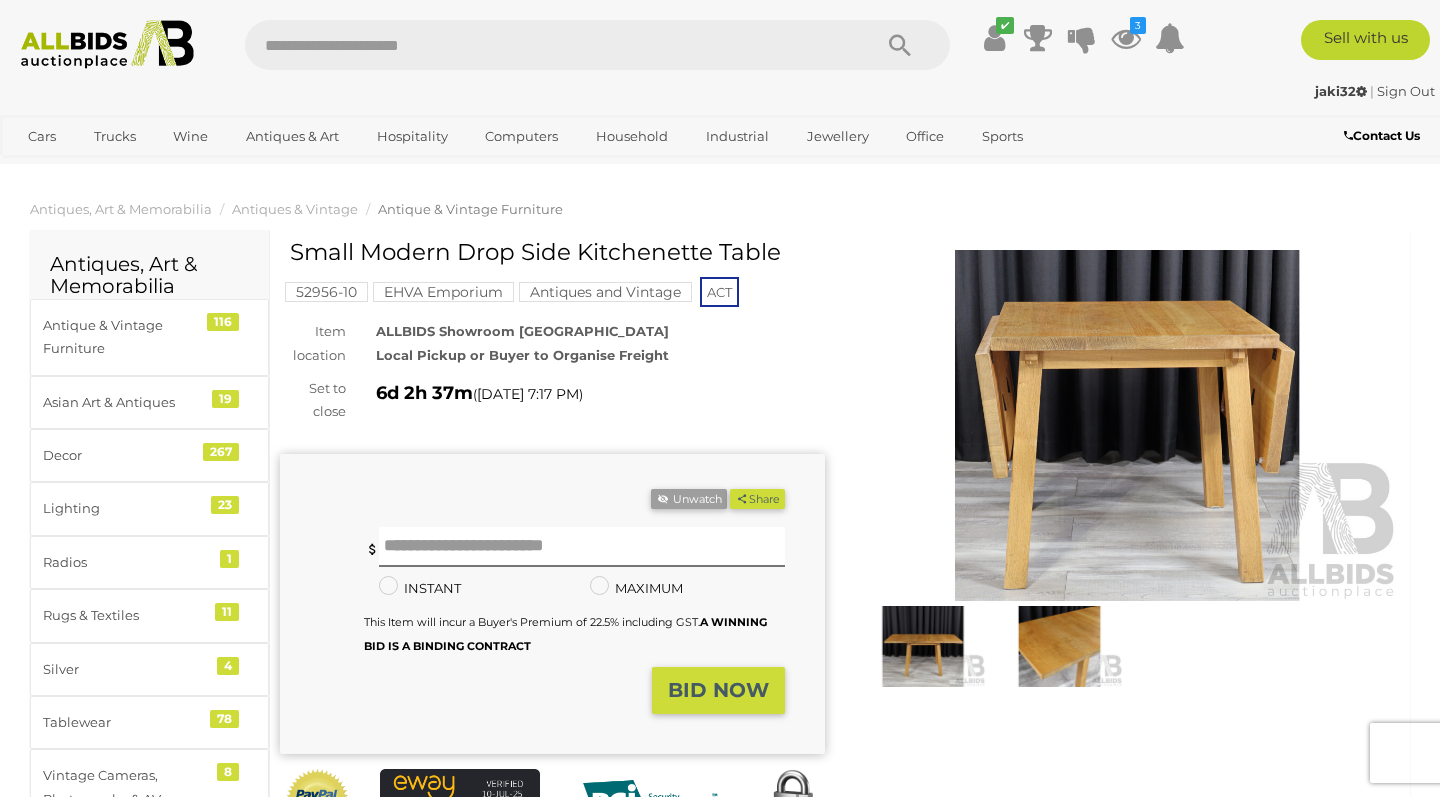 scroll, scrollTop: 0, scrollLeft: 0, axis: both 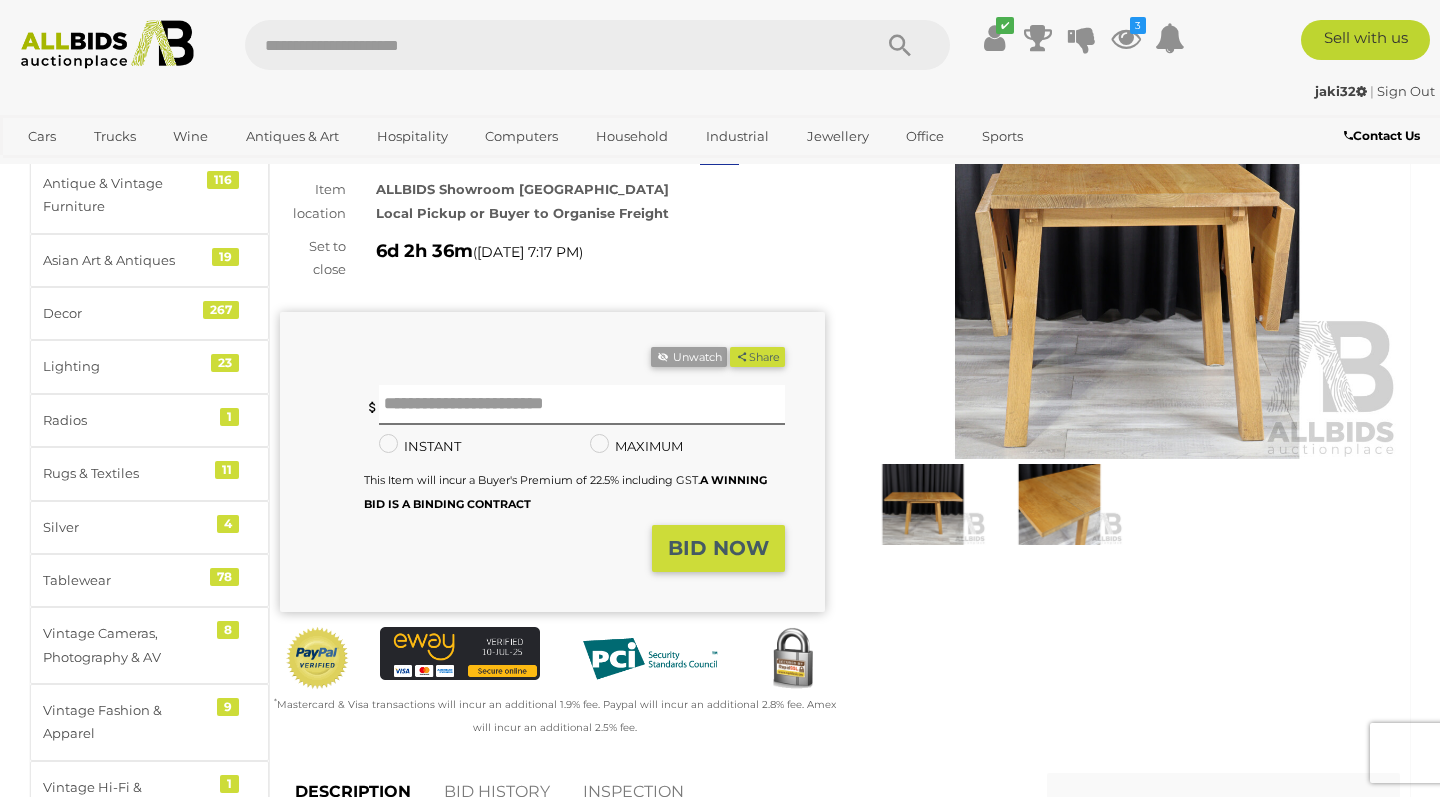 click at bounding box center (1059, 504) 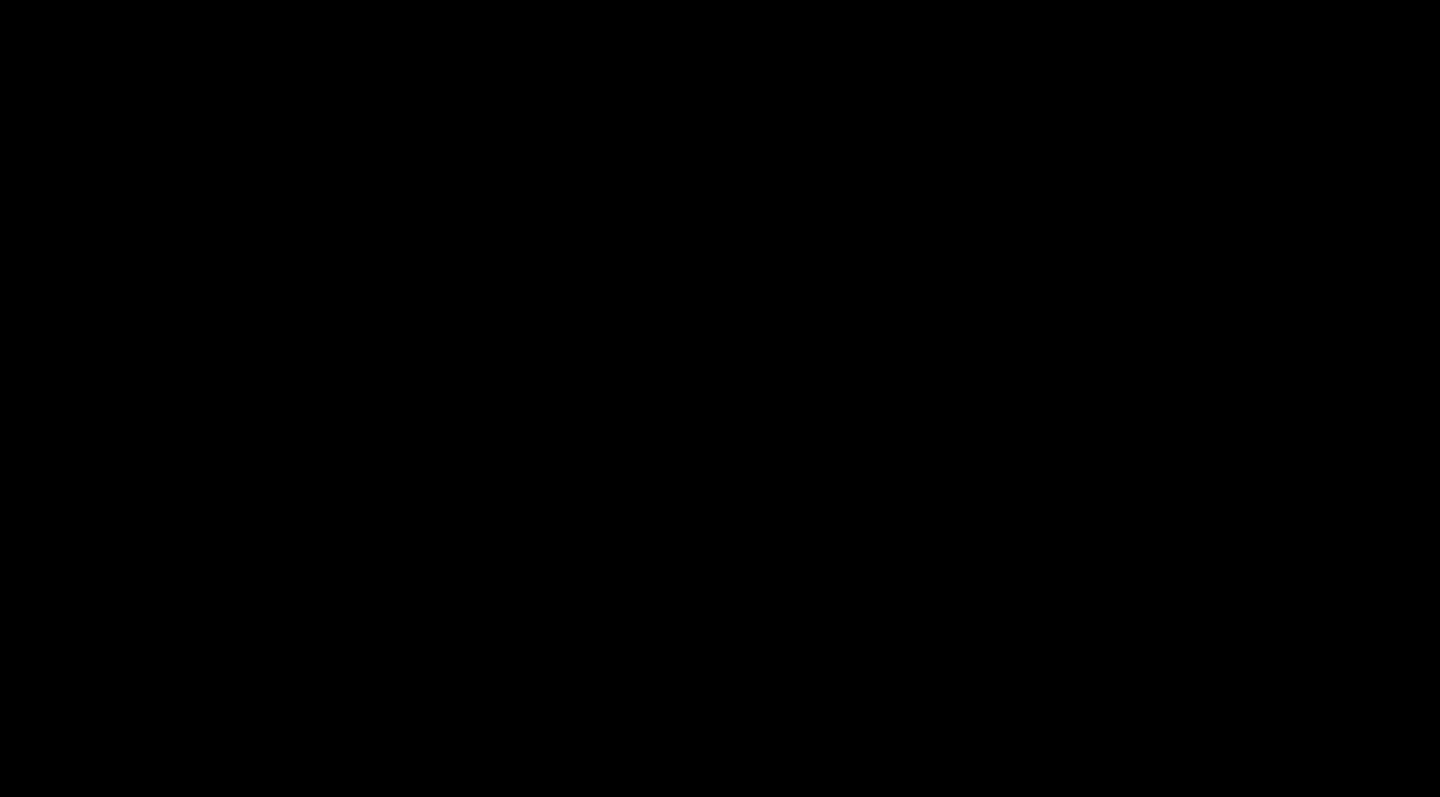 scroll, scrollTop: 155, scrollLeft: 0, axis: vertical 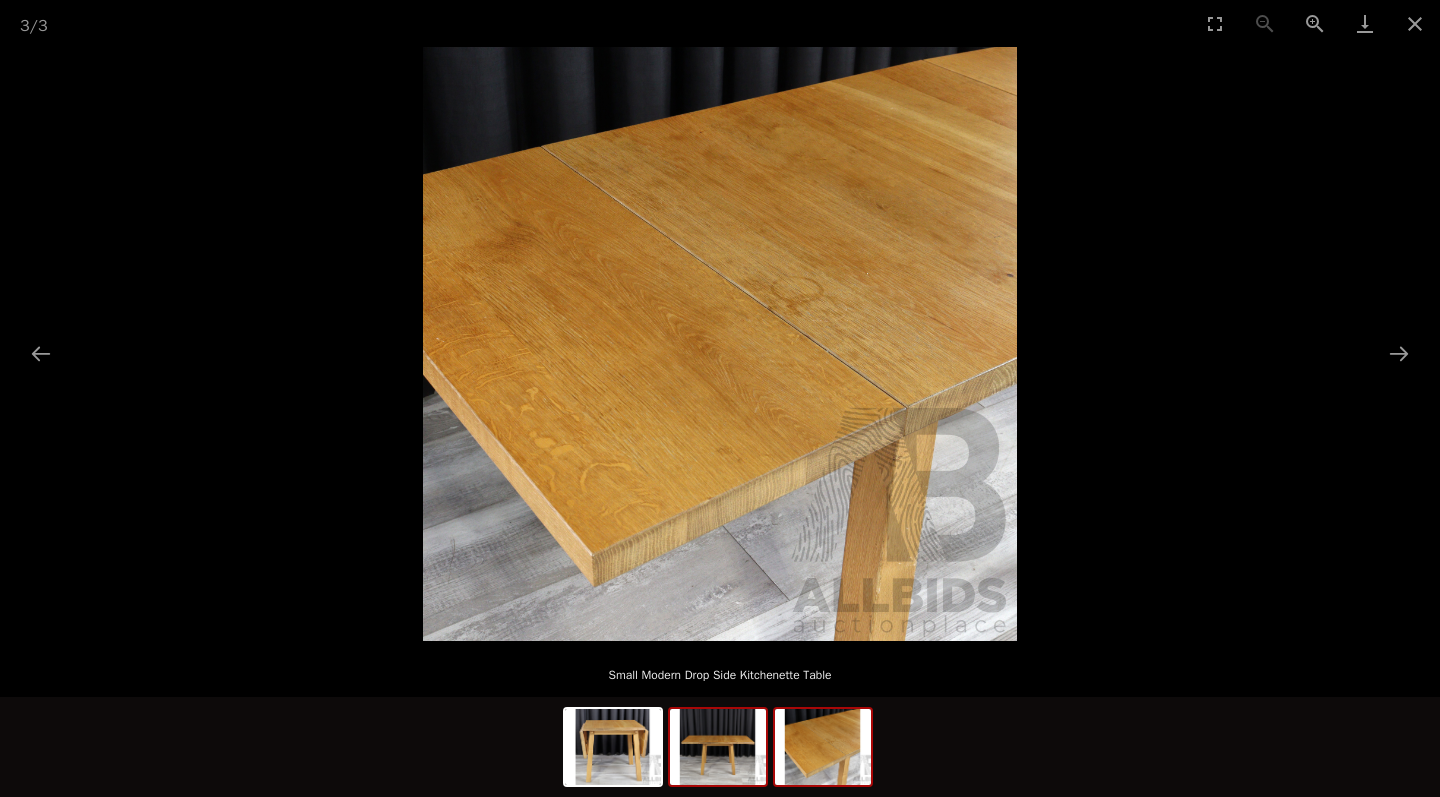 click at bounding box center [718, 747] 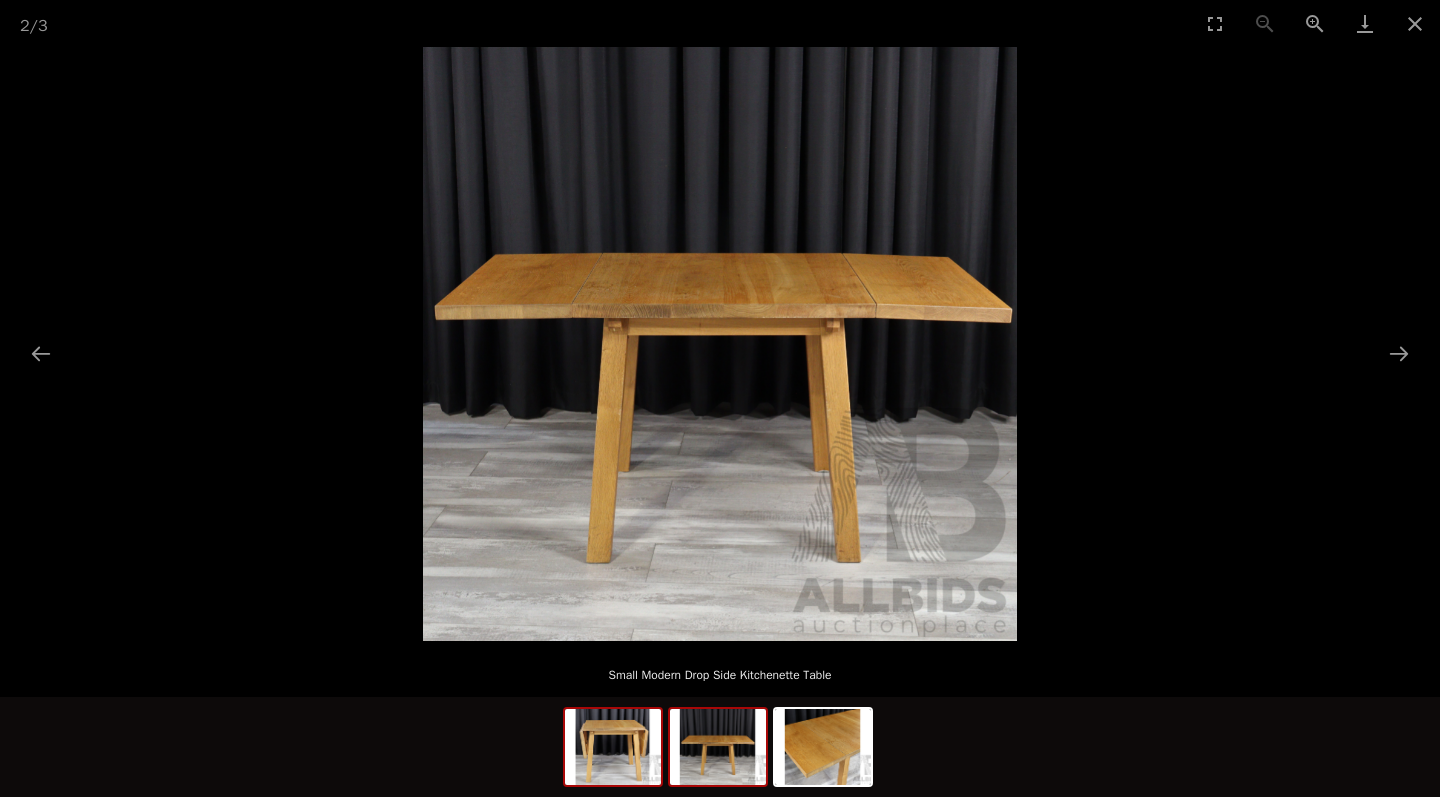 click at bounding box center [613, 747] 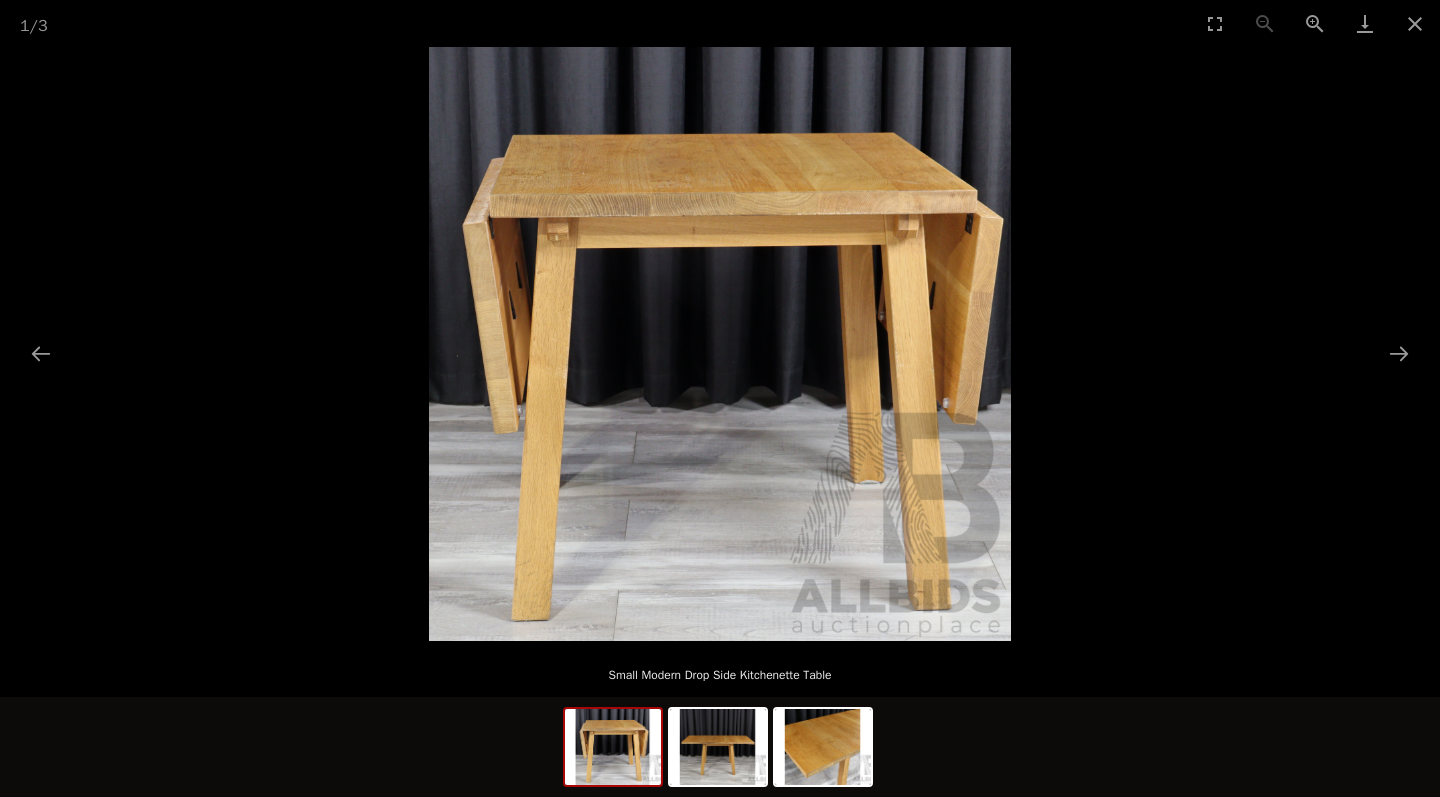 scroll, scrollTop: 152, scrollLeft: 1, axis: both 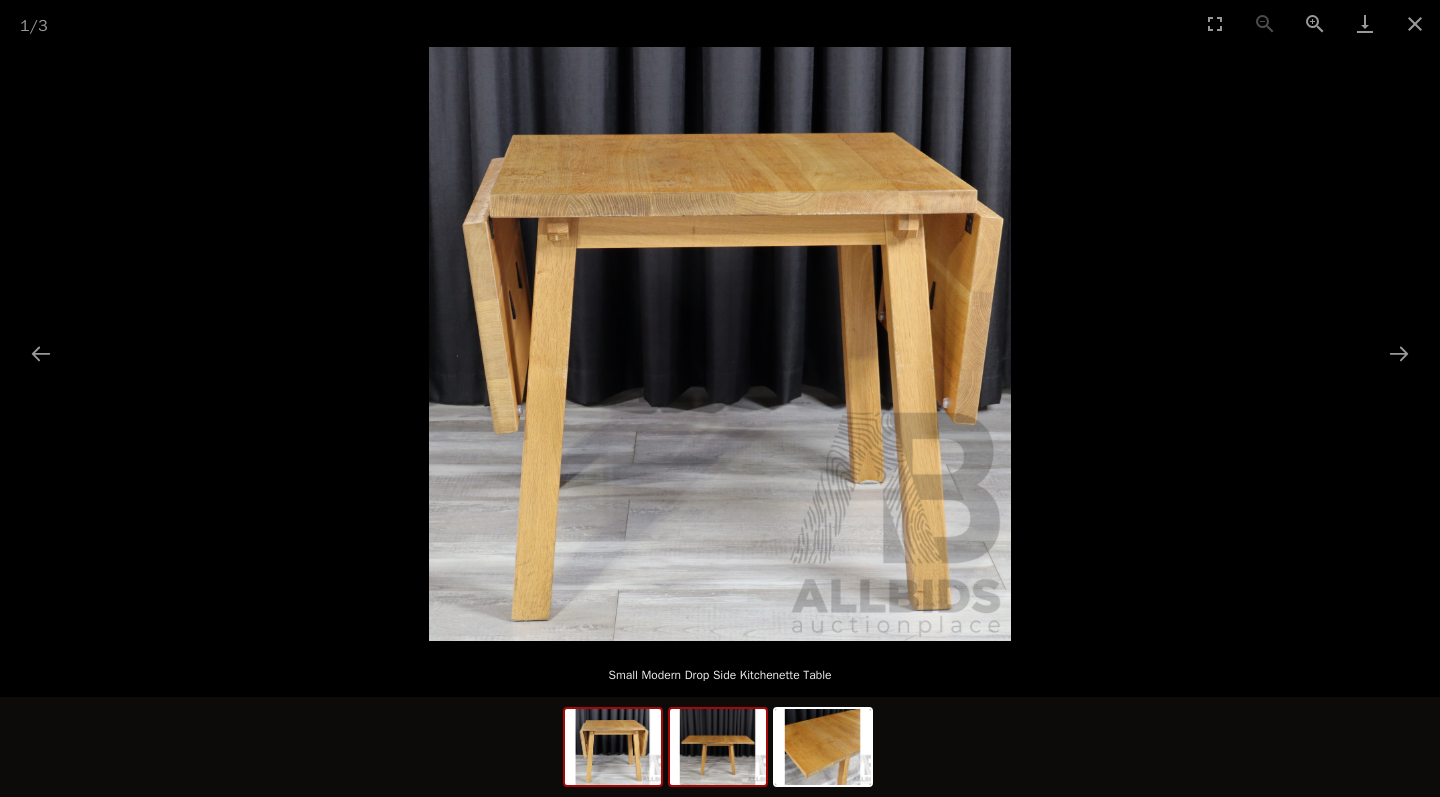 click at bounding box center [718, 747] 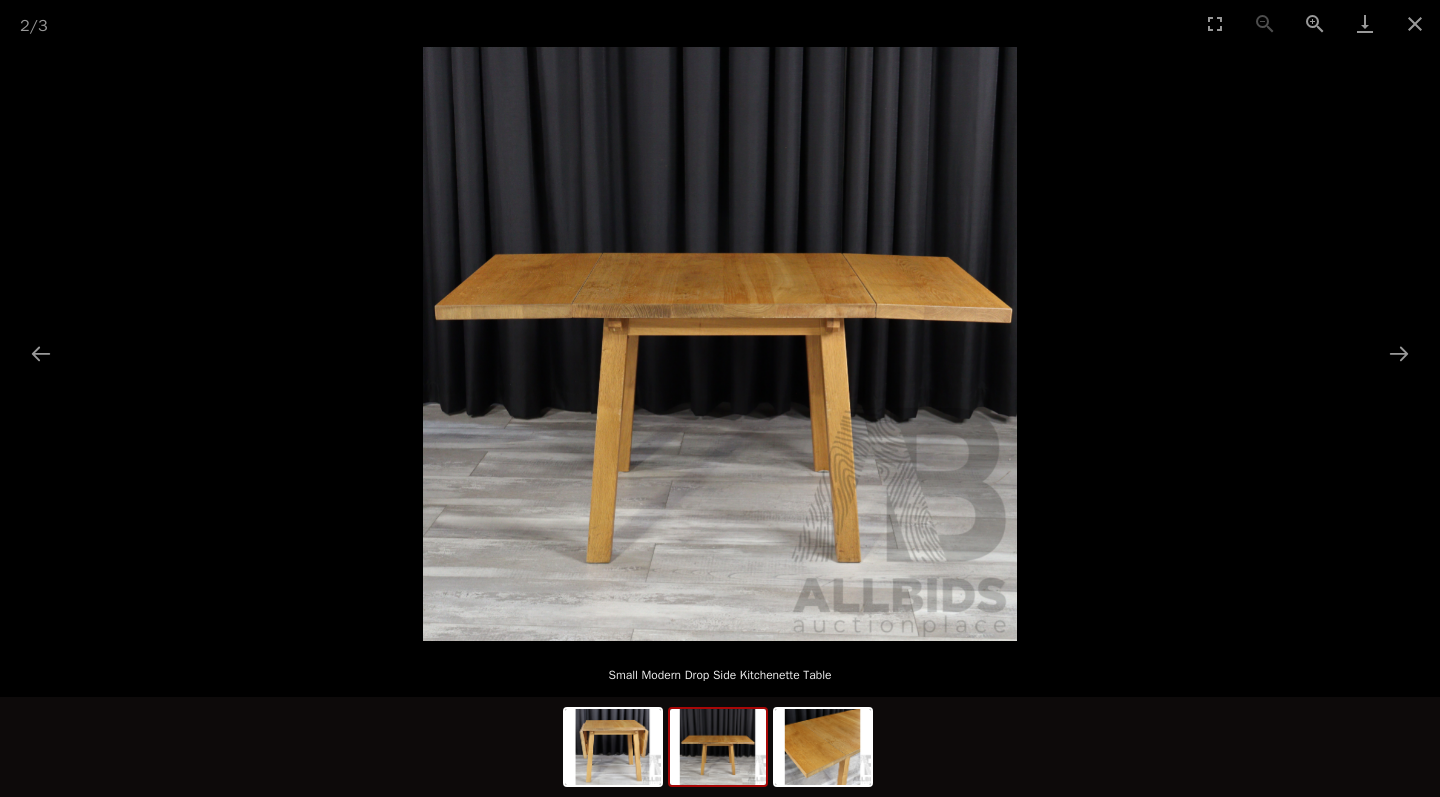 scroll, scrollTop: 141, scrollLeft: 1, axis: both 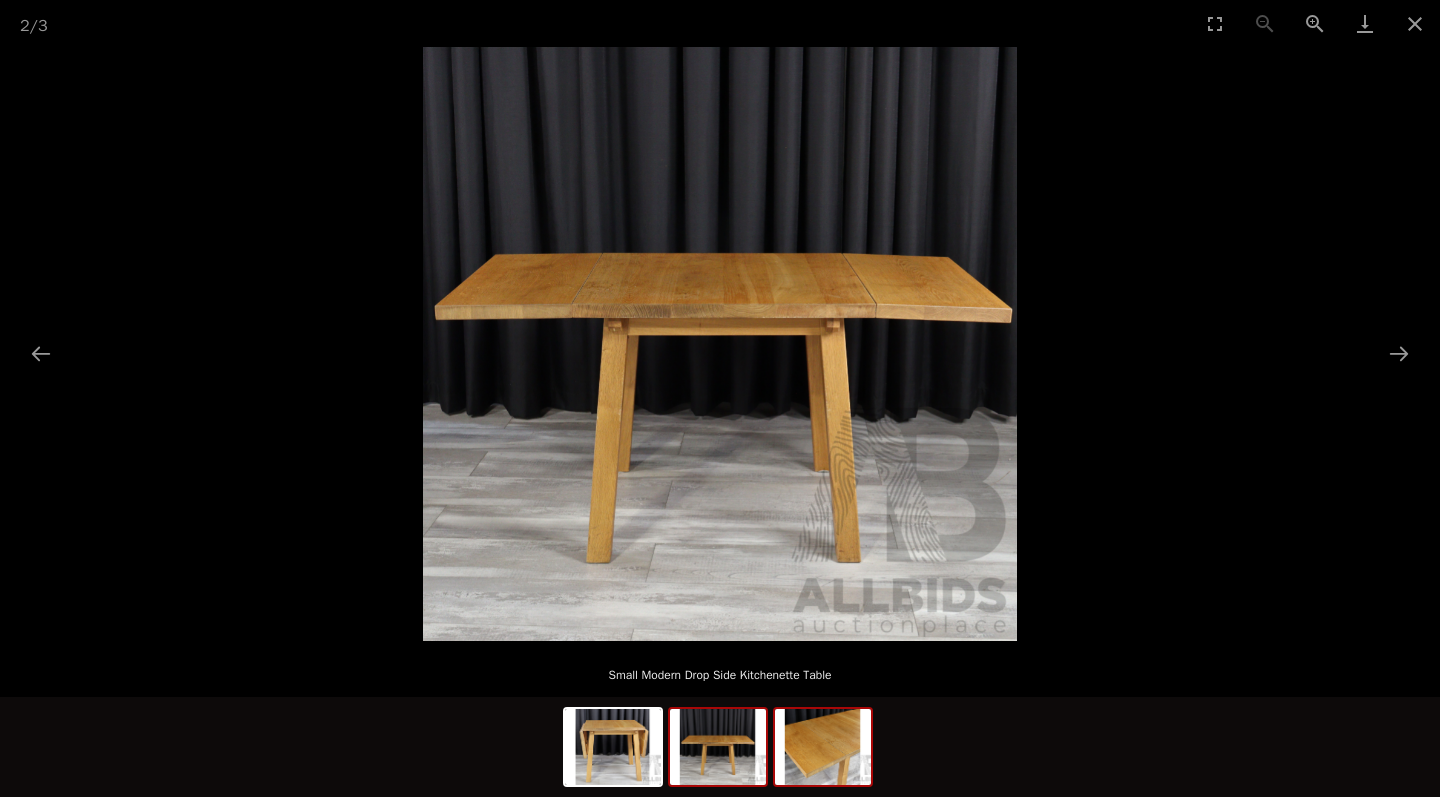 click at bounding box center (823, 747) 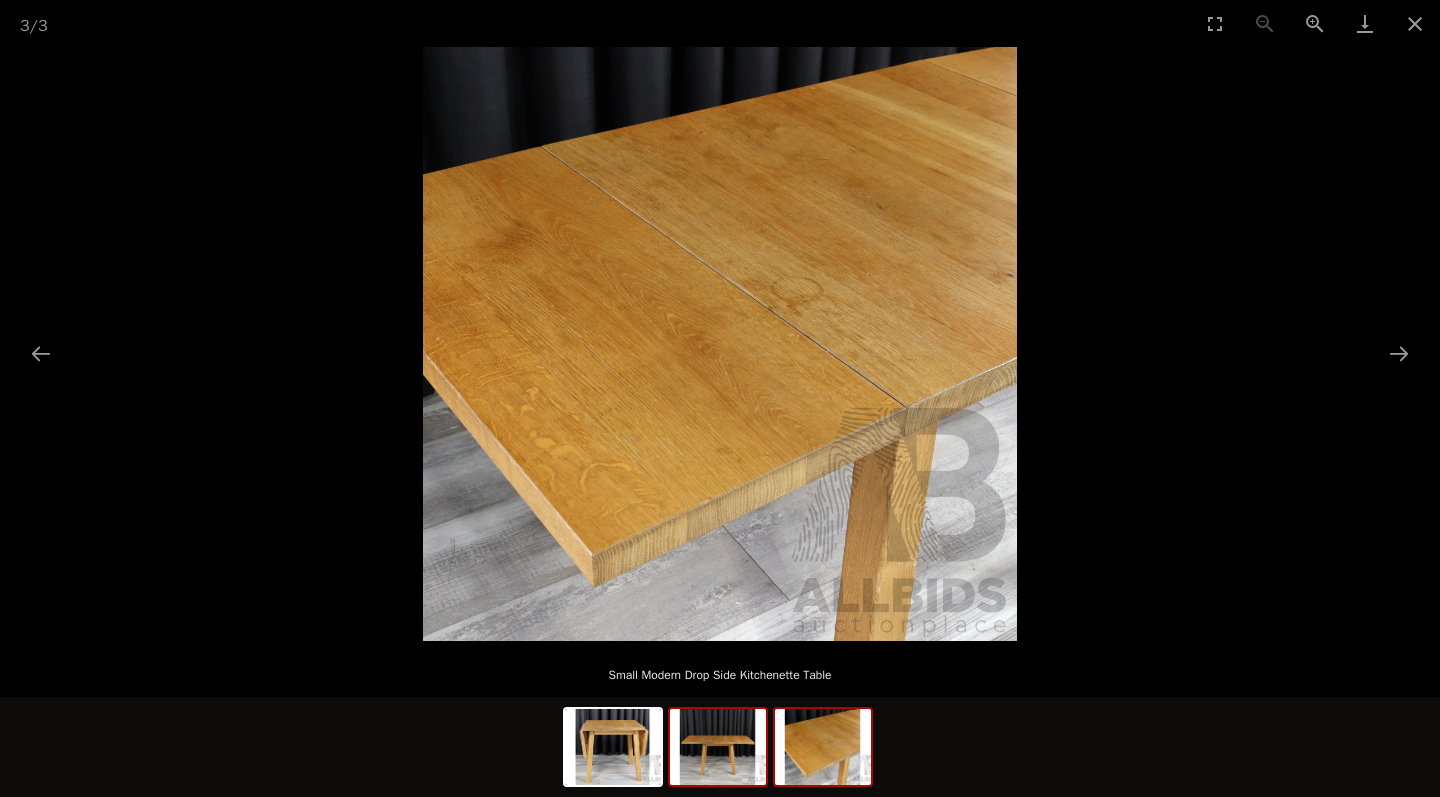 click at bounding box center [718, 747] 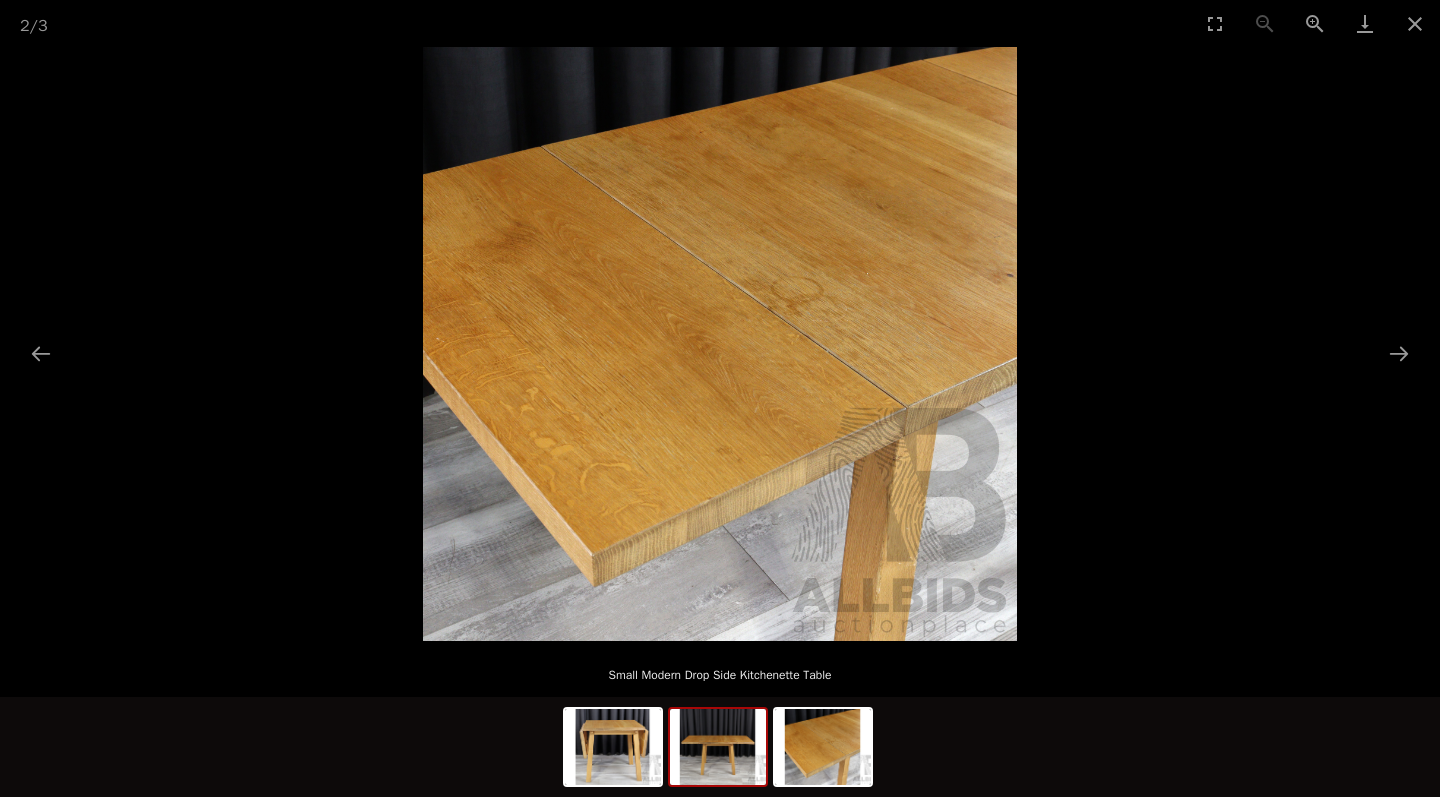 scroll, scrollTop: 133, scrollLeft: 1, axis: both 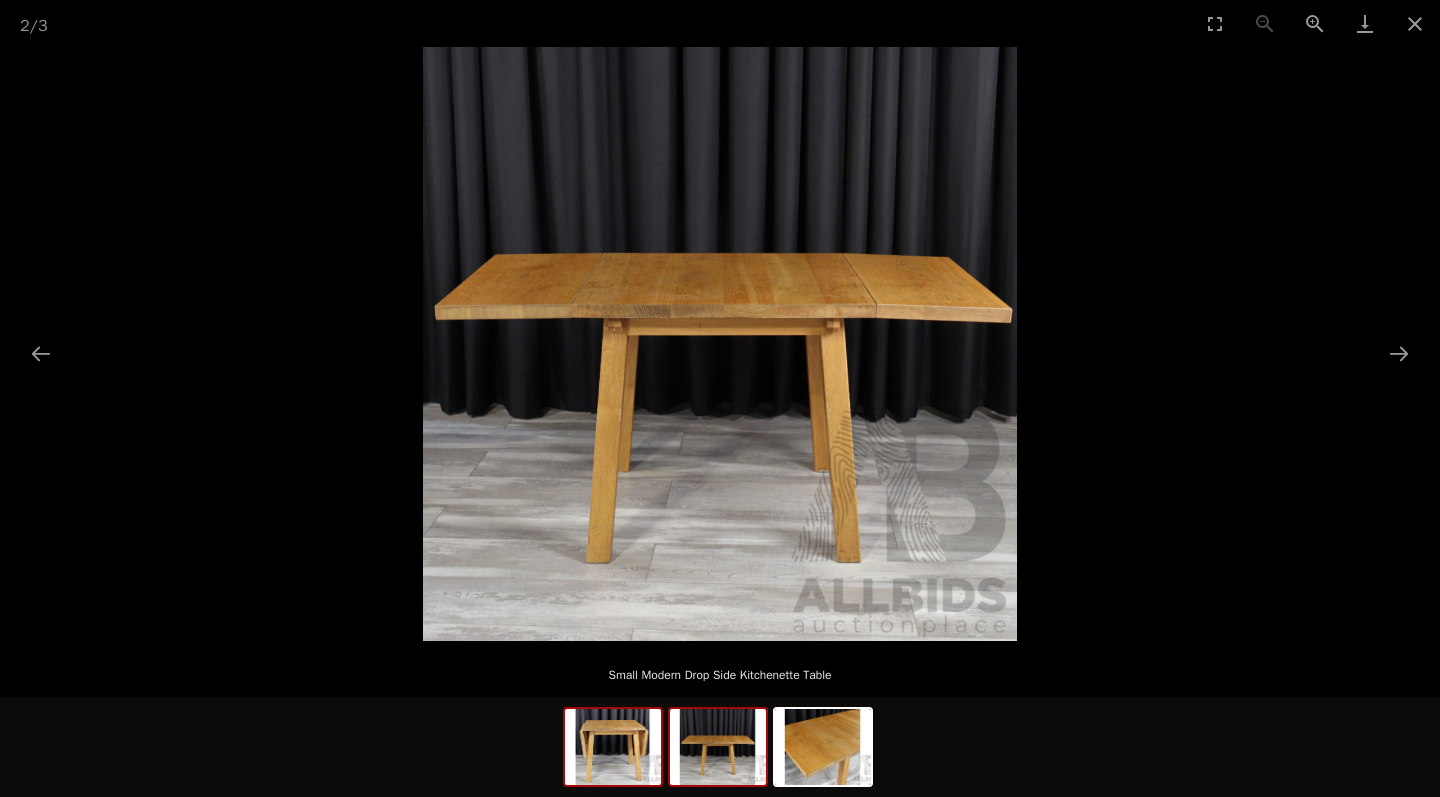 click at bounding box center [613, 747] 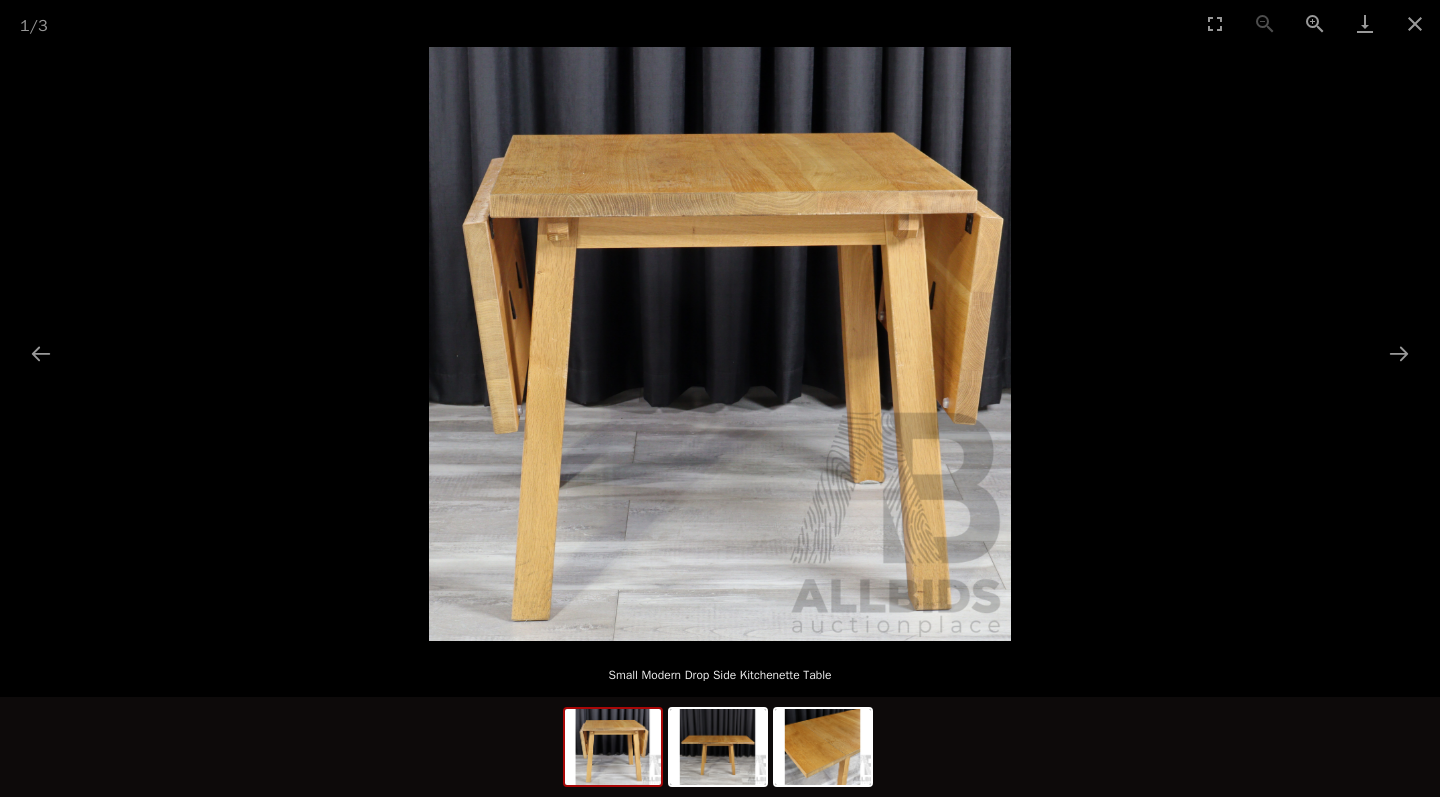 scroll, scrollTop: 124, scrollLeft: 1, axis: both 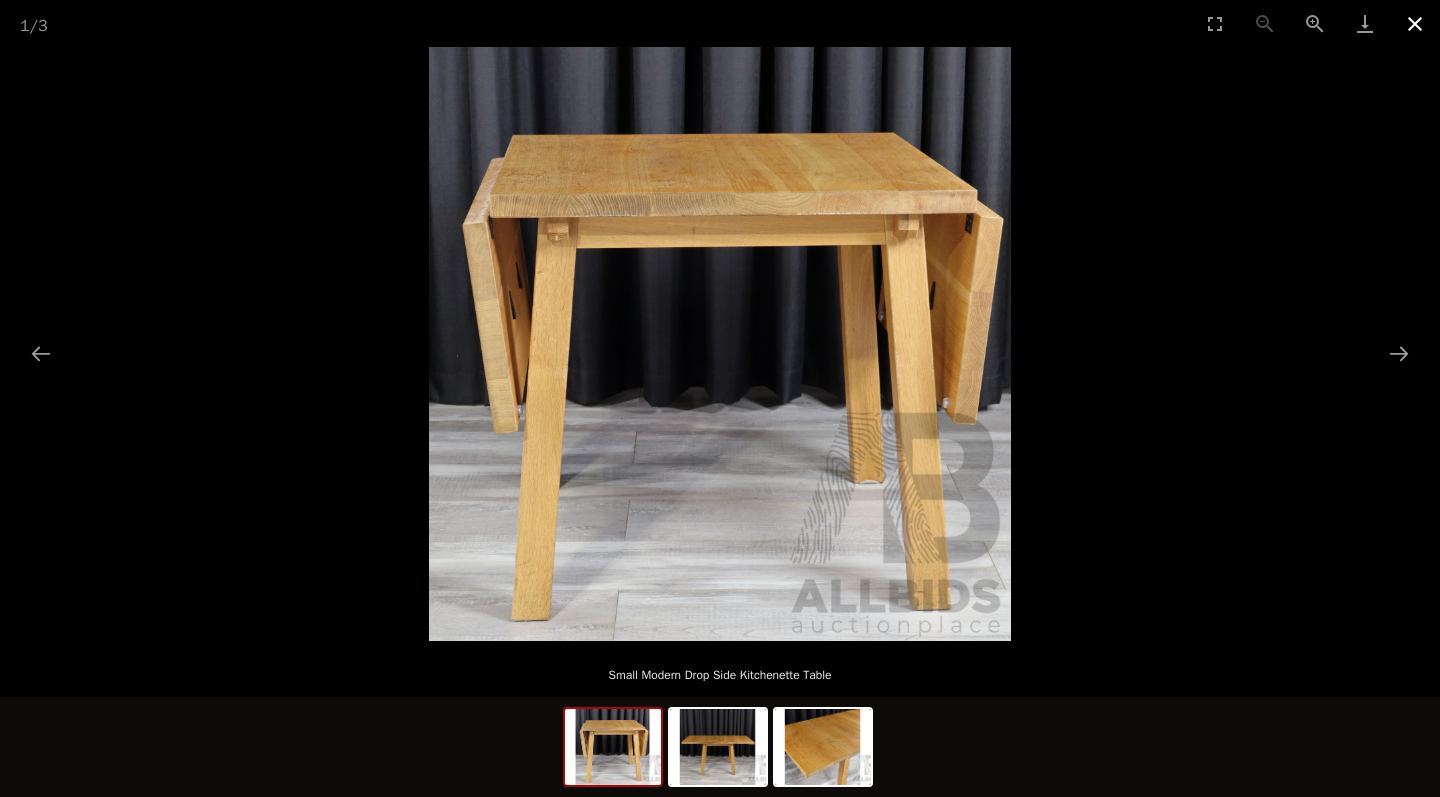 click at bounding box center (1415, 23) 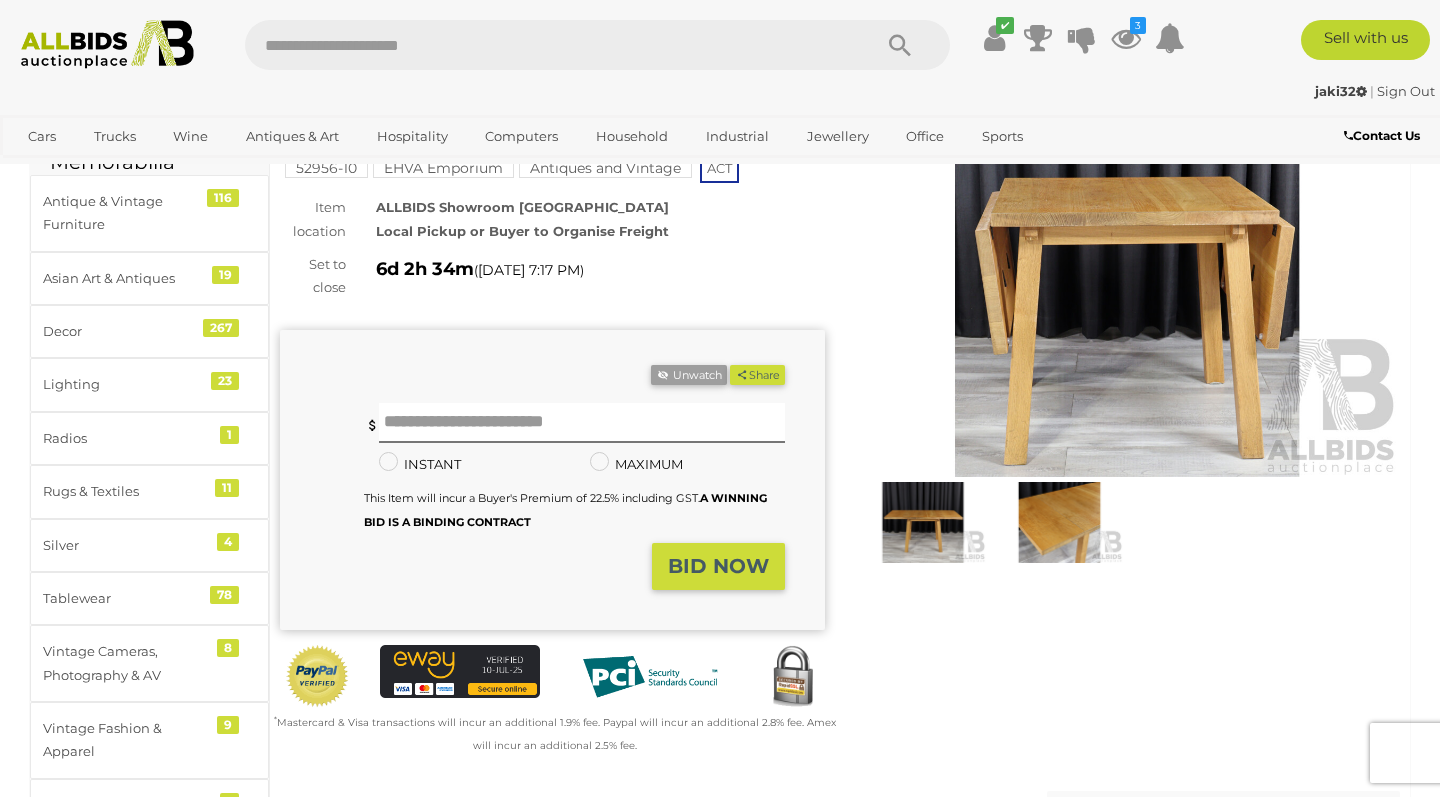 scroll, scrollTop: 142, scrollLeft: 0, axis: vertical 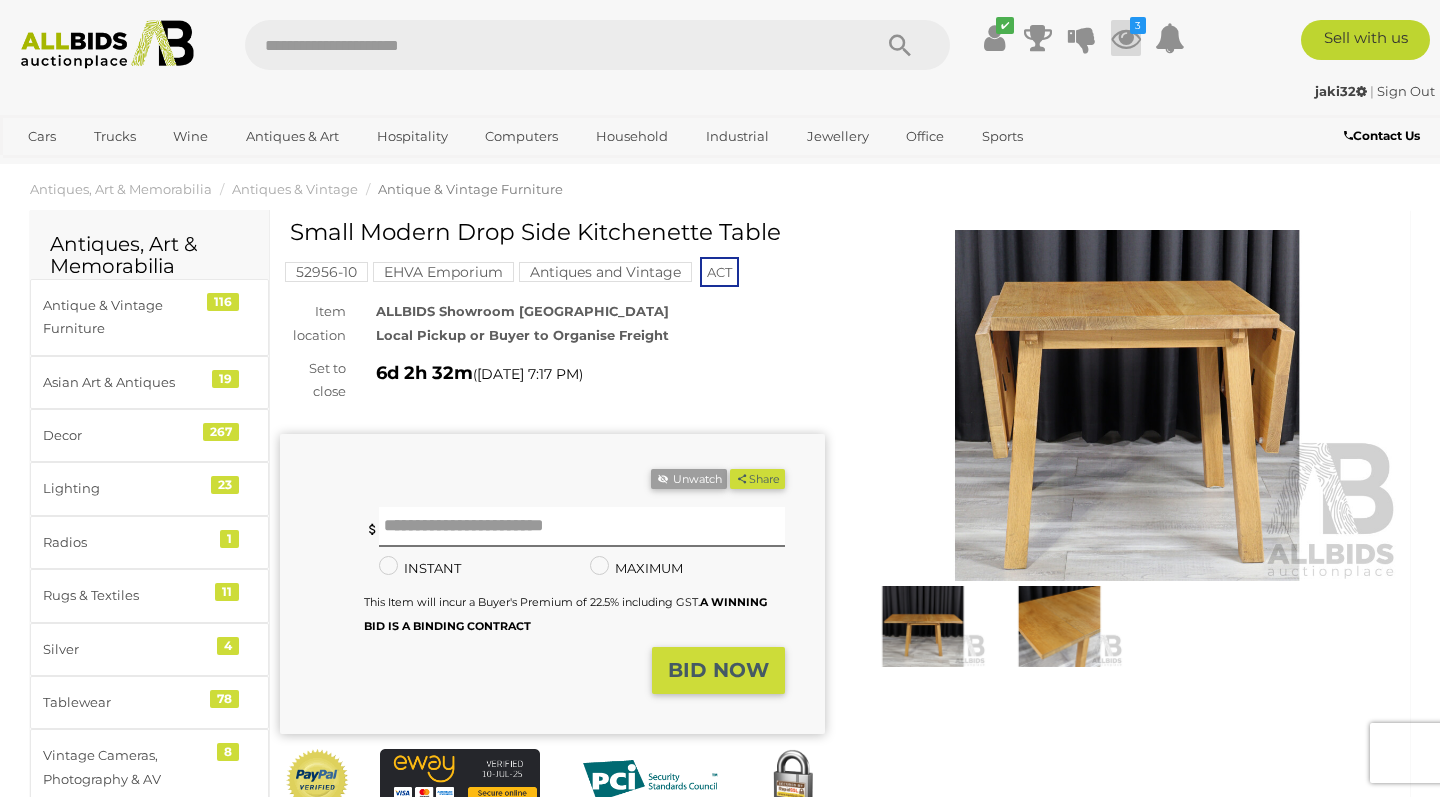 click at bounding box center (1126, 38) 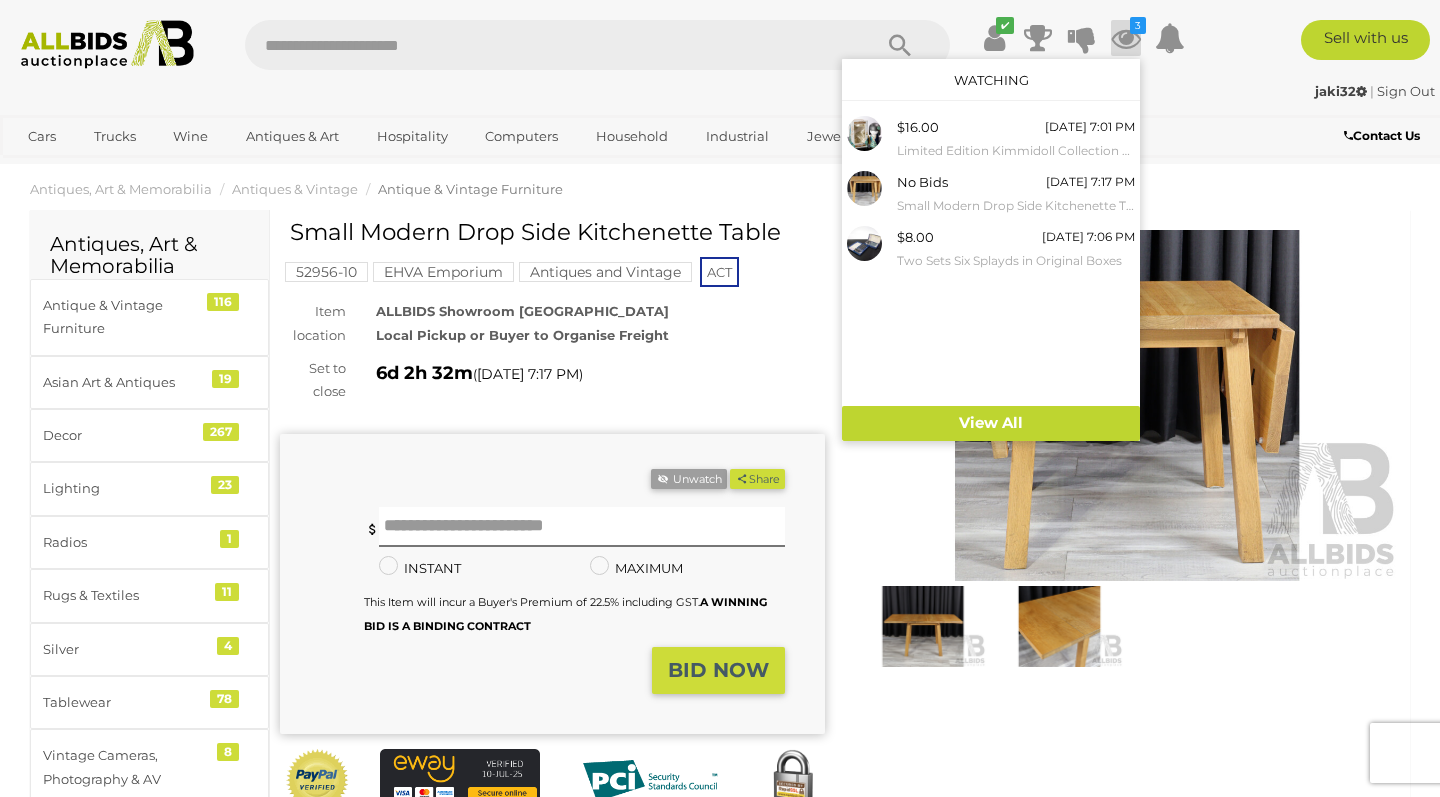 click at bounding box center (1127, 405) 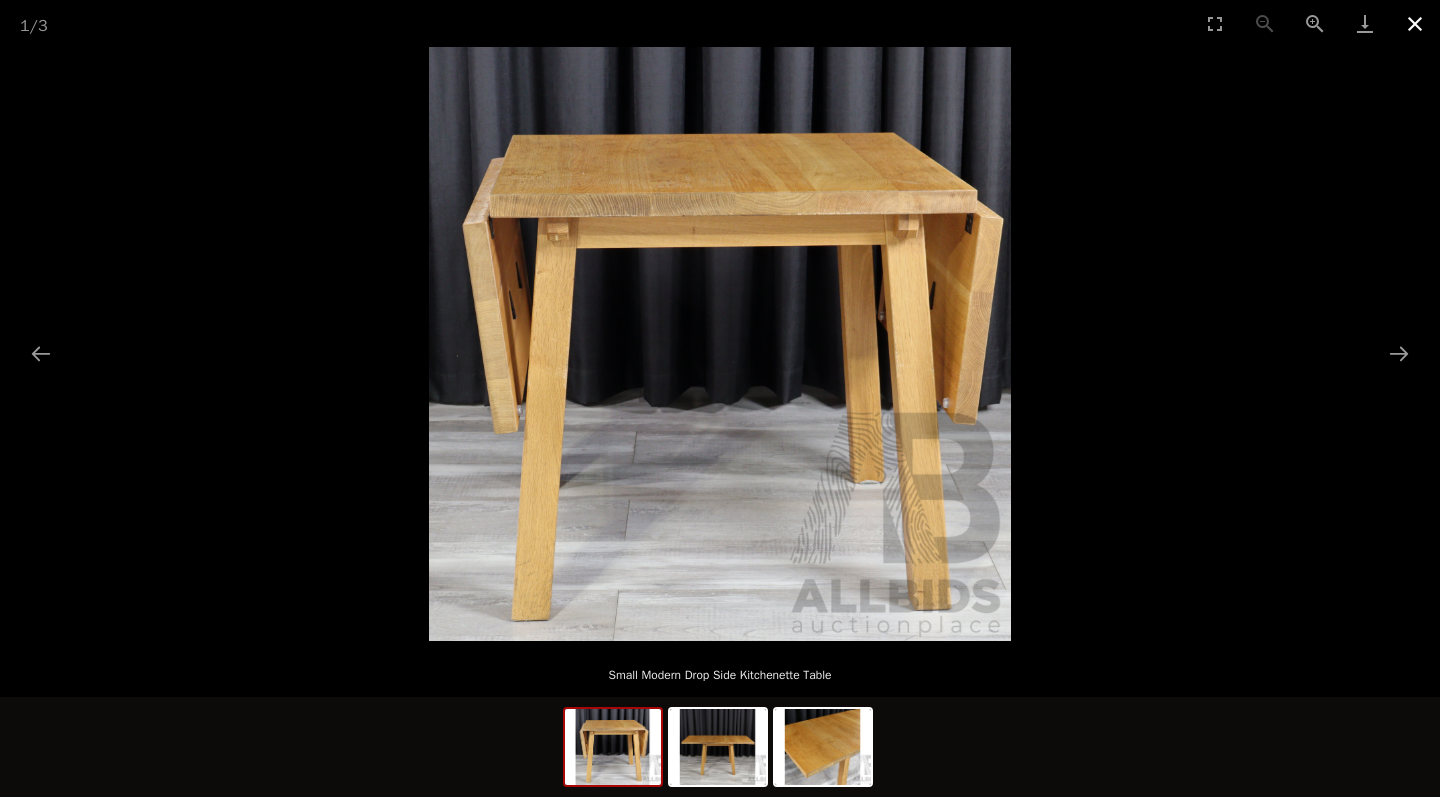 click at bounding box center [1415, 23] 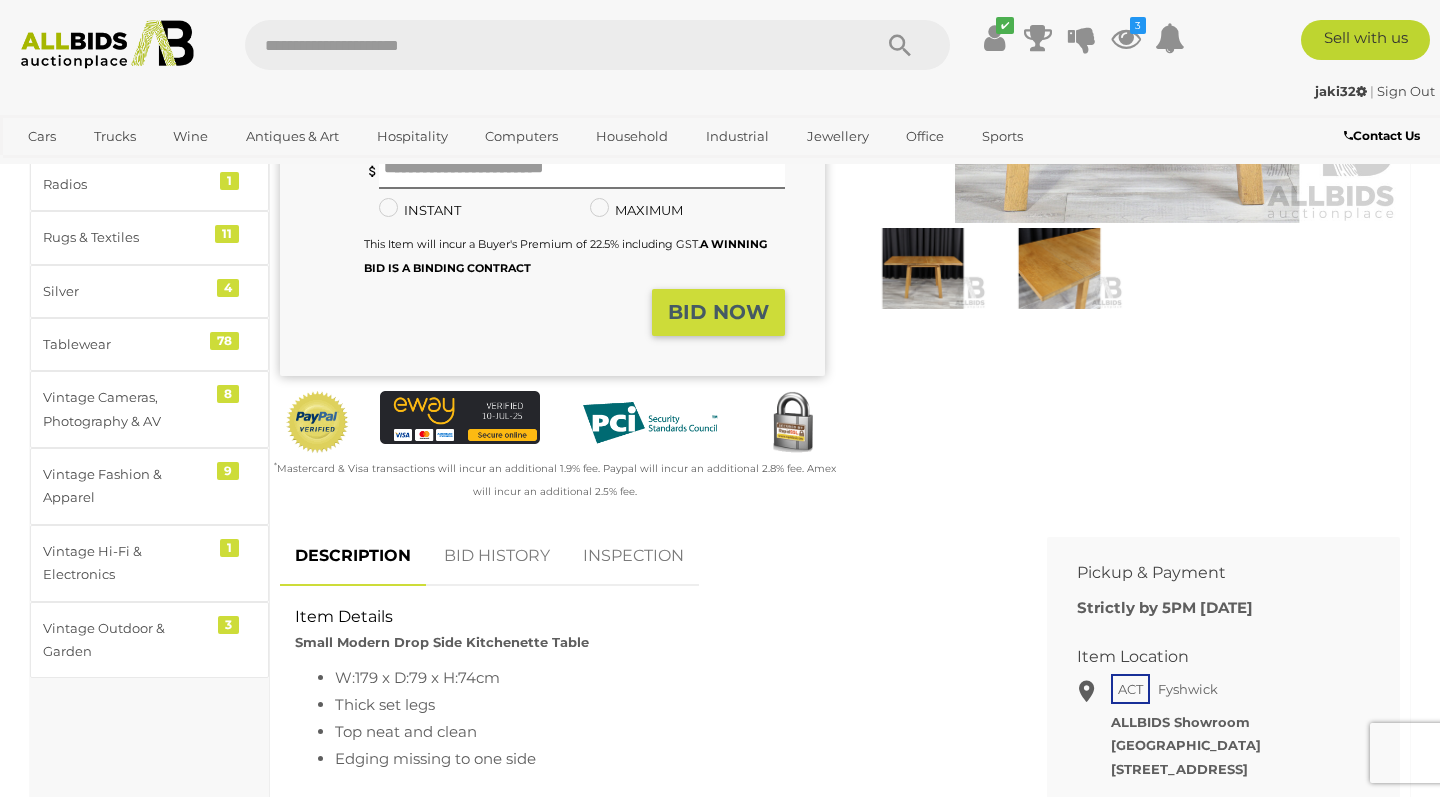 scroll, scrollTop: 382, scrollLeft: 0, axis: vertical 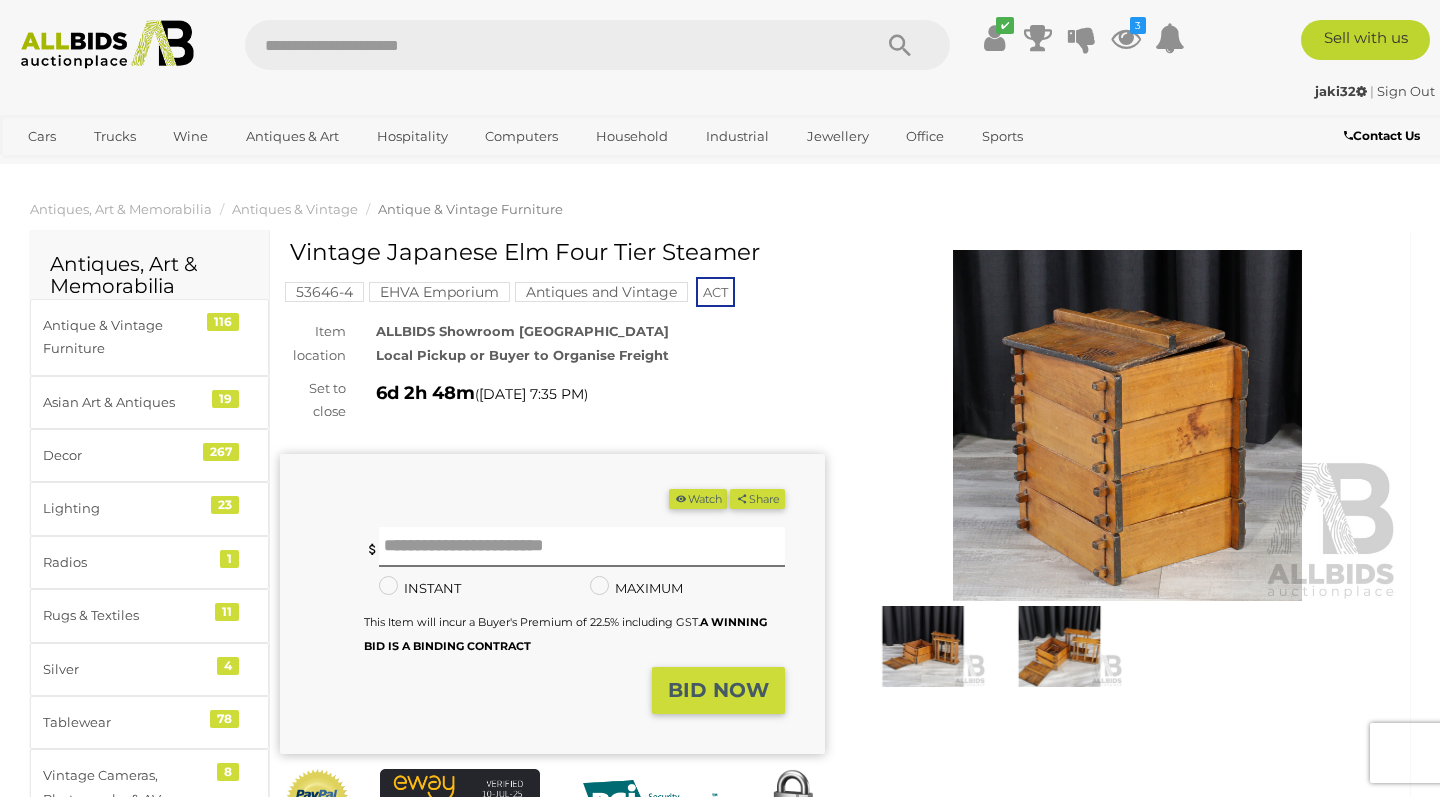 click at bounding box center (923, 646) 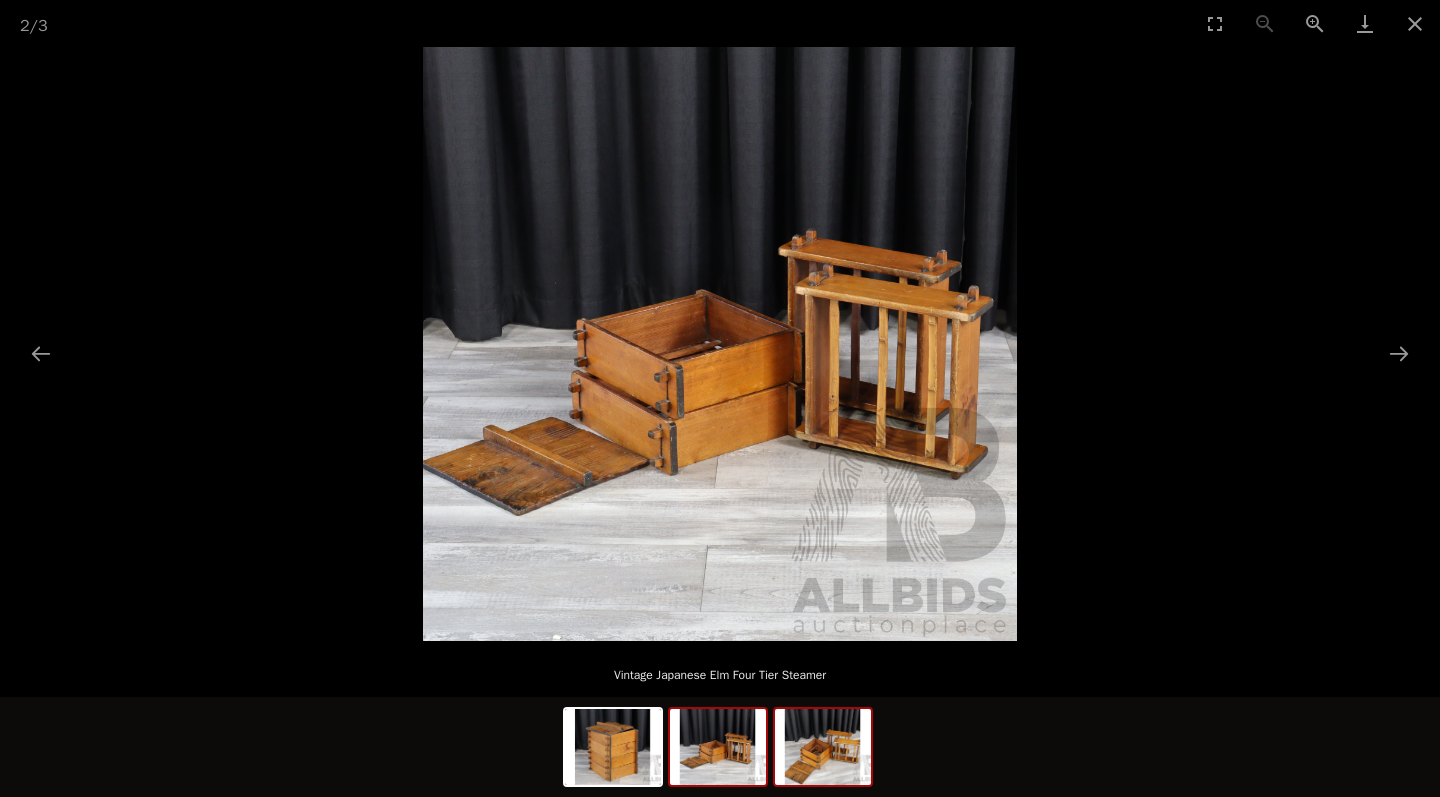 click at bounding box center (823, 747) 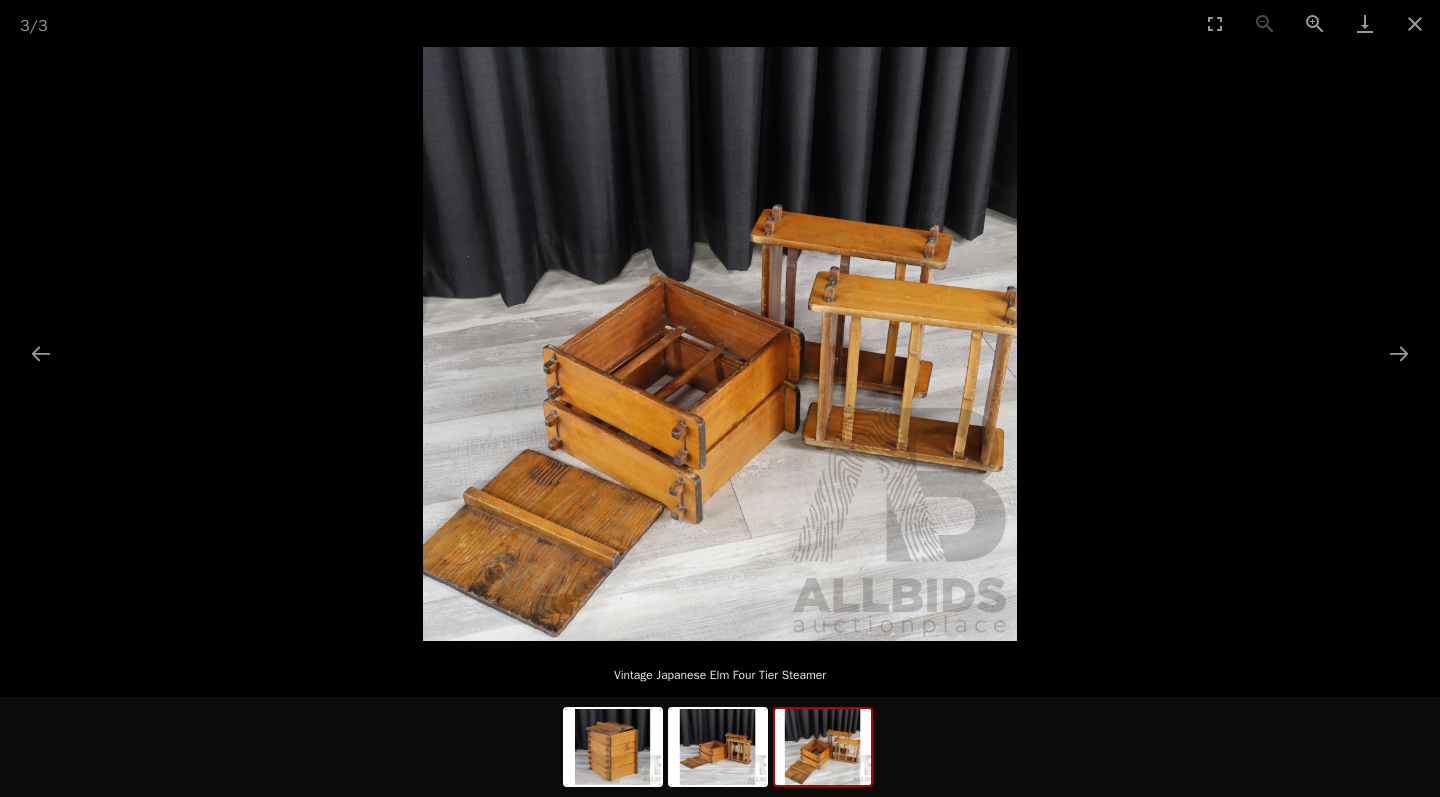 scroll, scrollTop: 2, scrollLeft: 0, axis: vertical 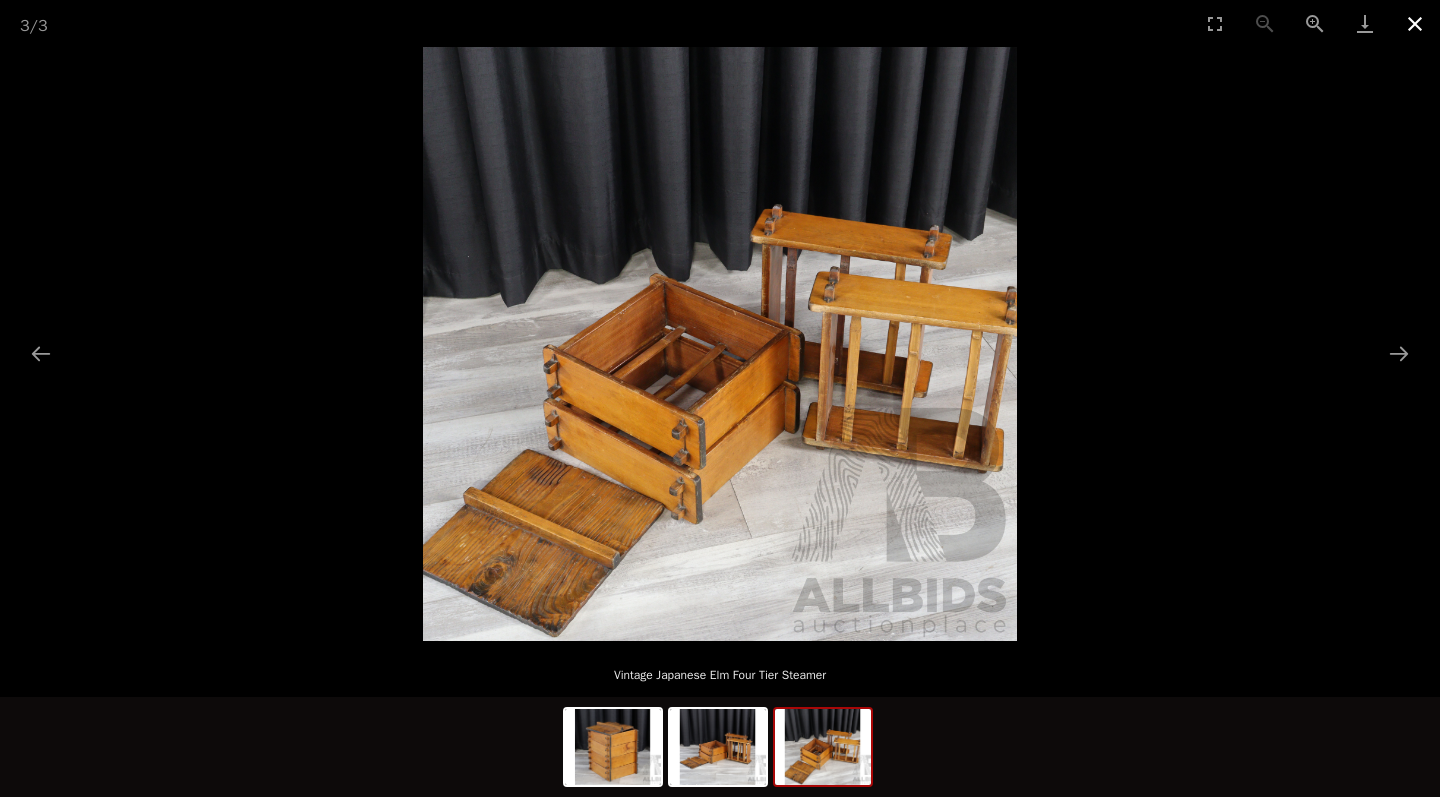 click at bounding box center [1415, 23] 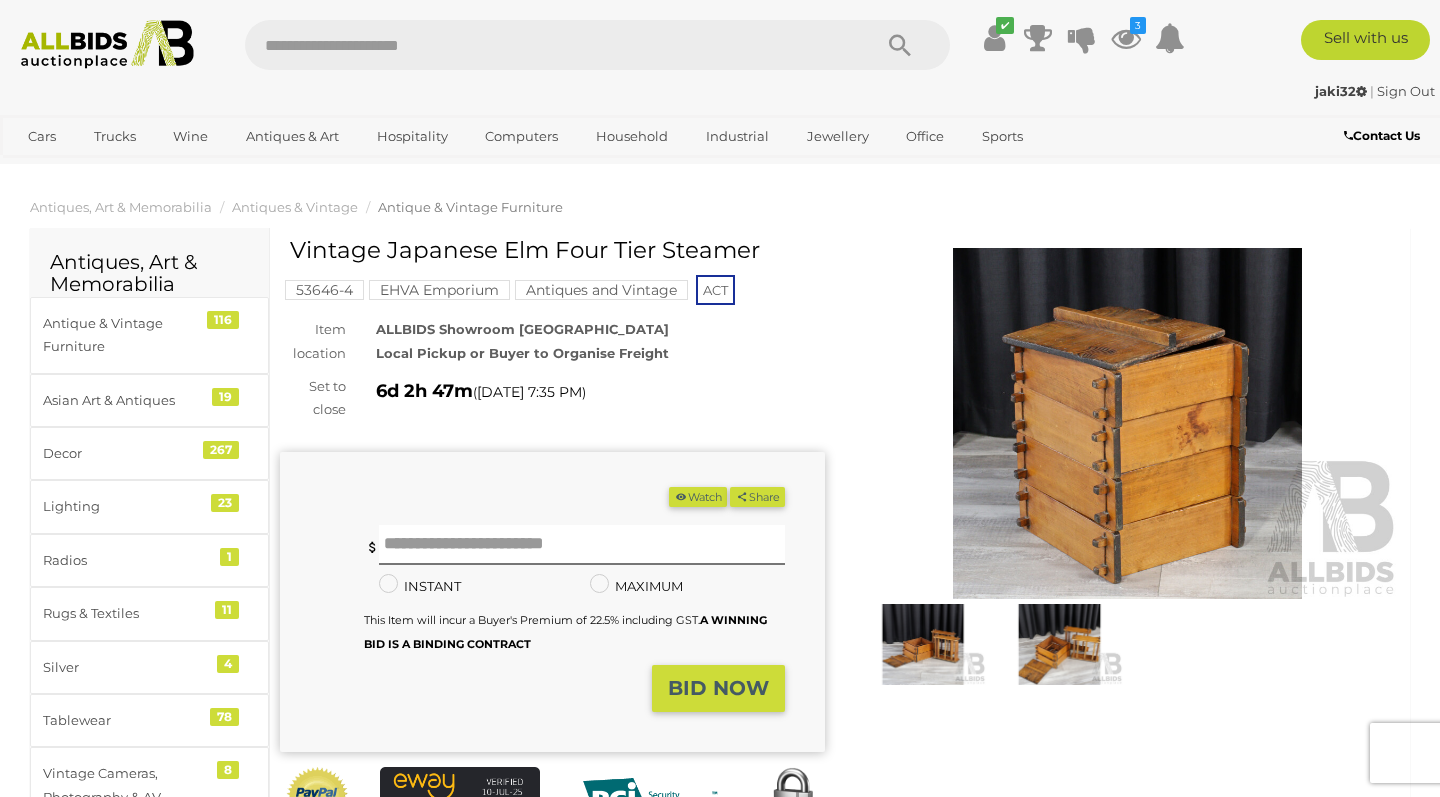 scroll, scrollTop: 0, scrollLeft: 0, axis: both 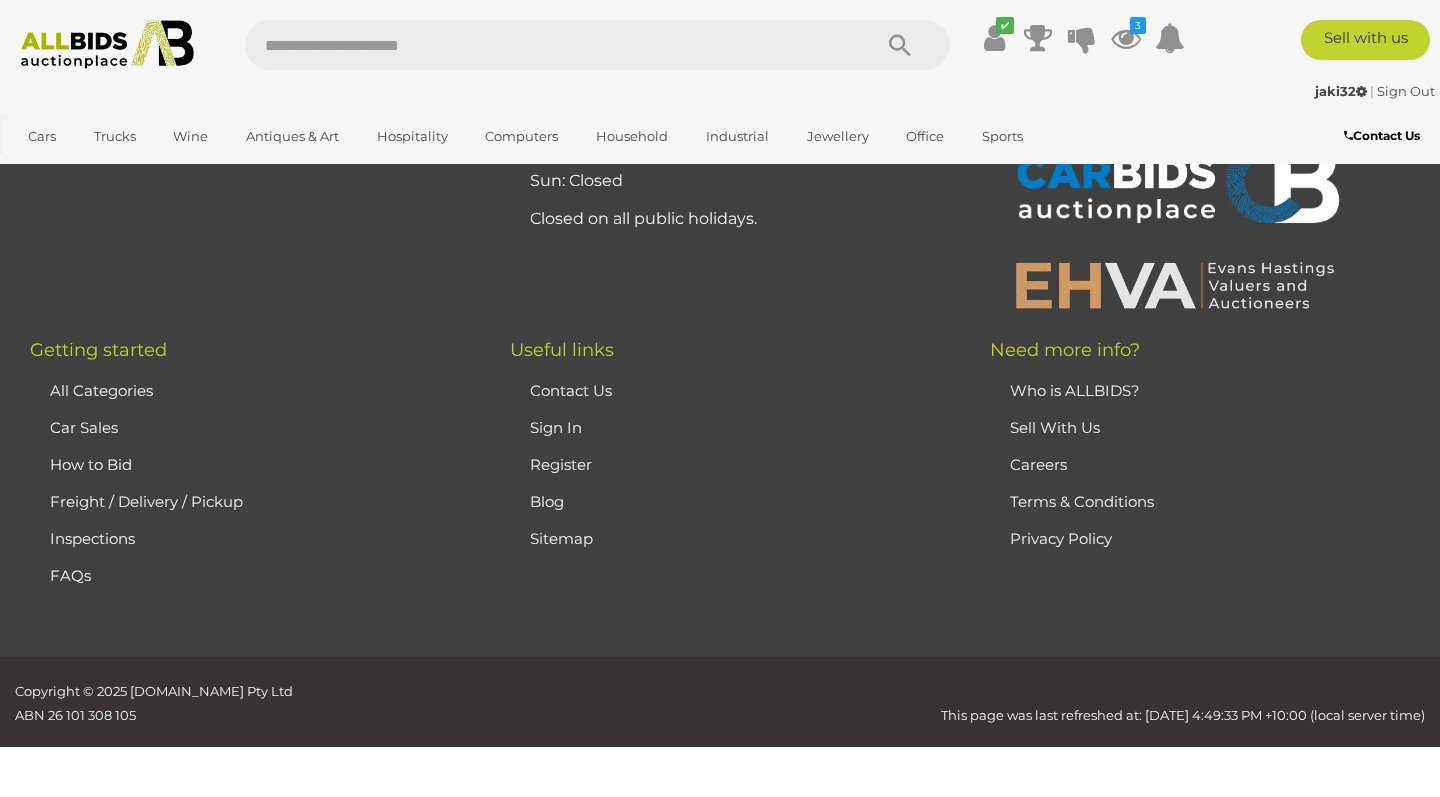 click on "Remove Selected Items" at bounding box center (720, -187) 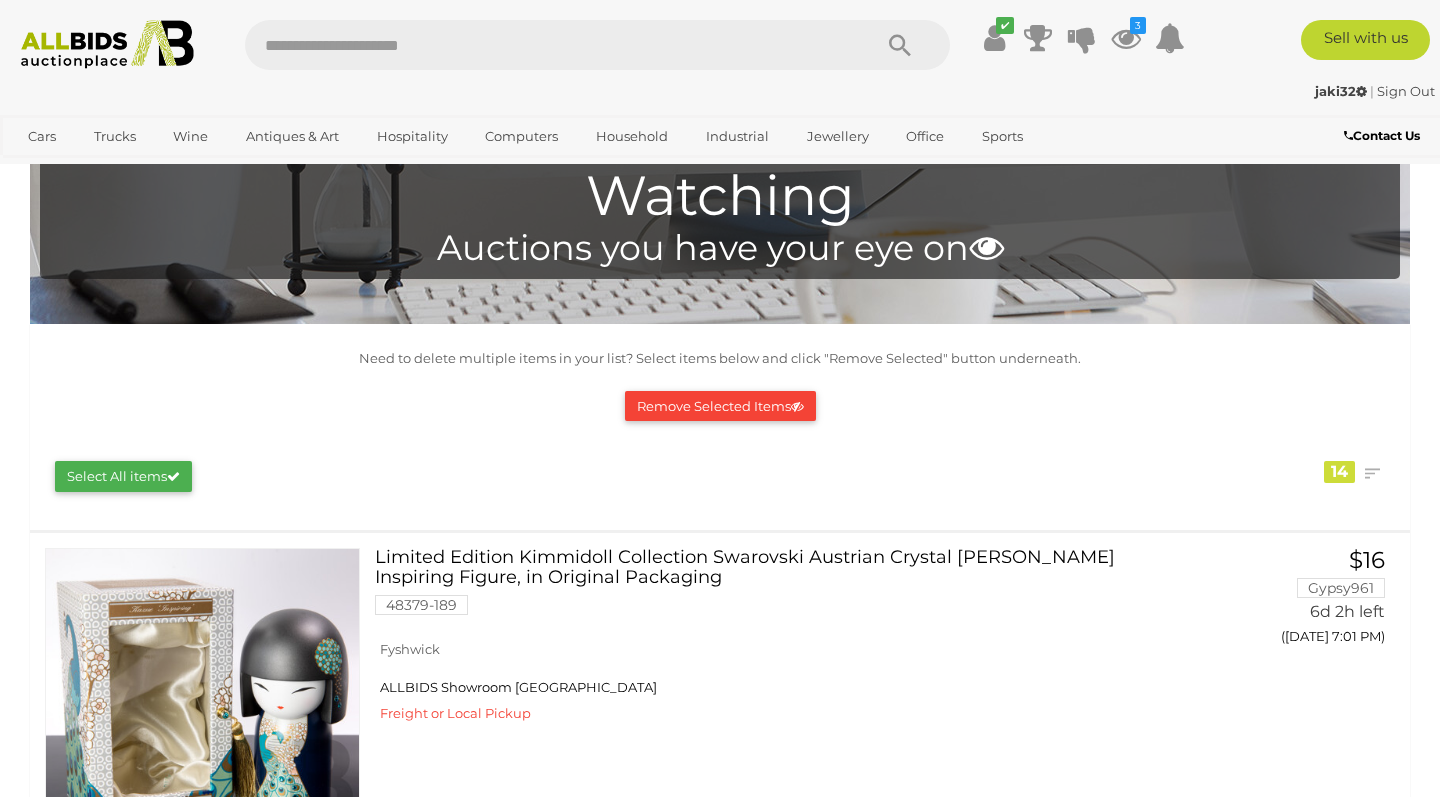 scroll, scrollTop: 65, scrollLeft: 0, axis: vertical 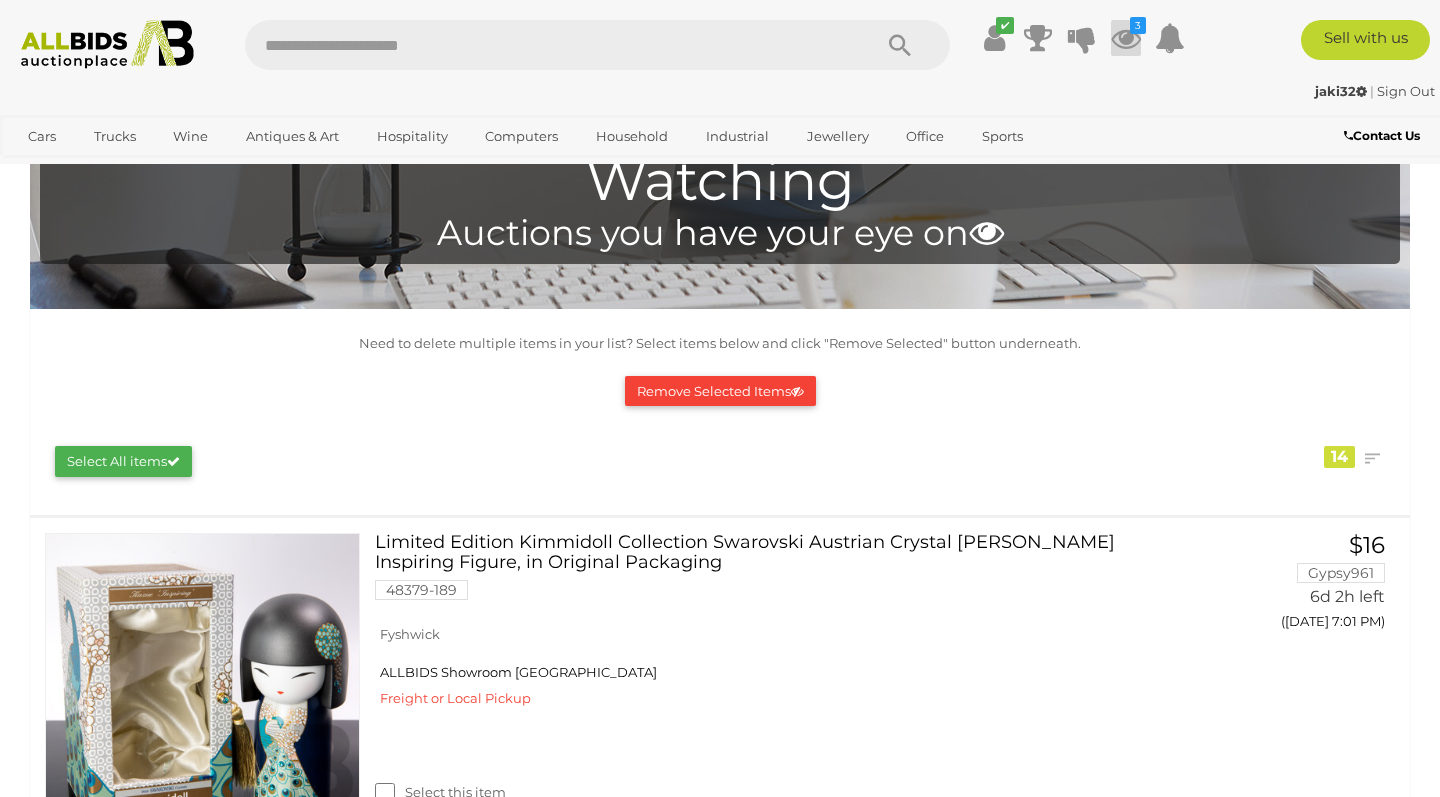 click at bounding box center (1126, 38) 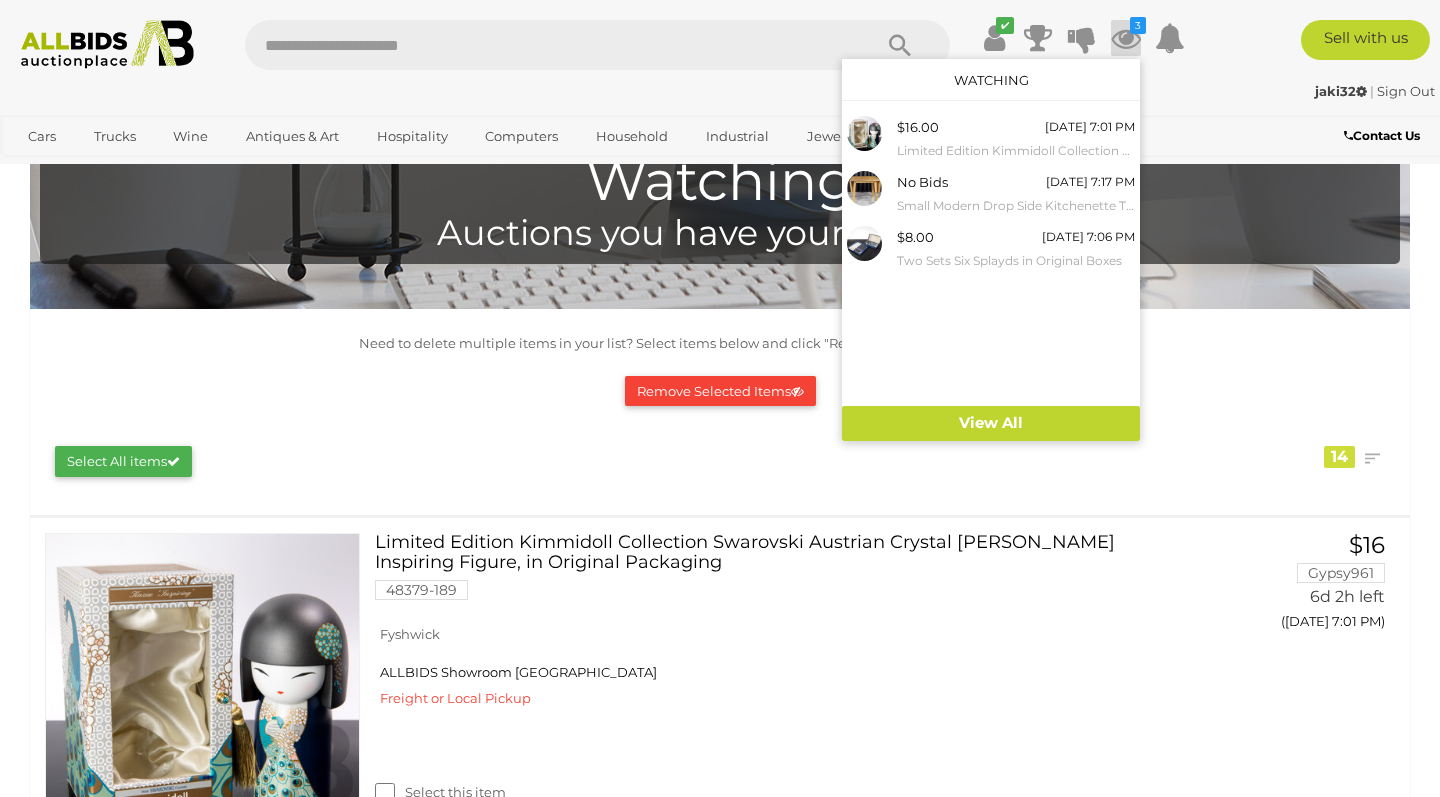 scroll, scrollTop: 66, scrollLeft: 0, axis: vertical 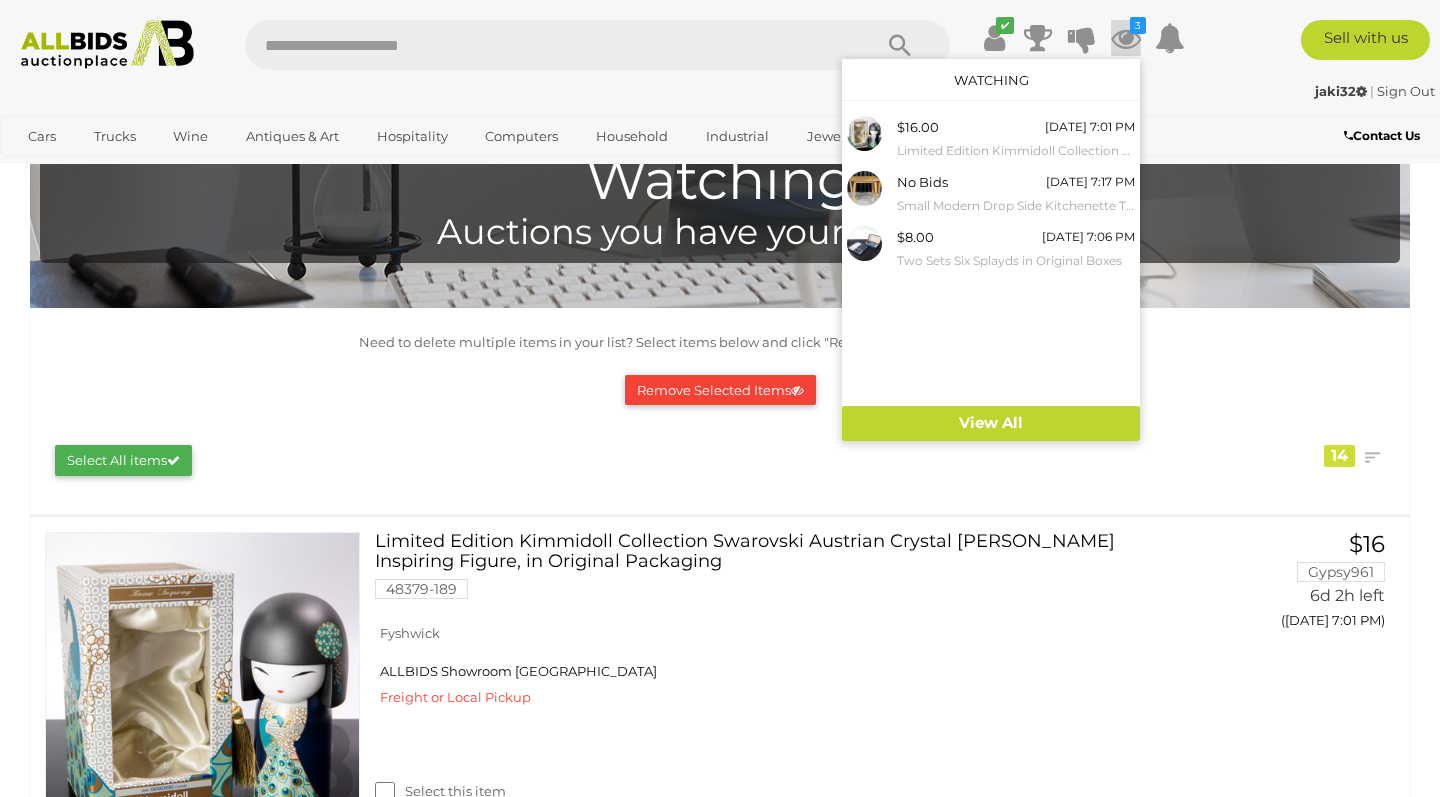 click on "jaki32
|
Sign Out" at bounding box center [720, 91] 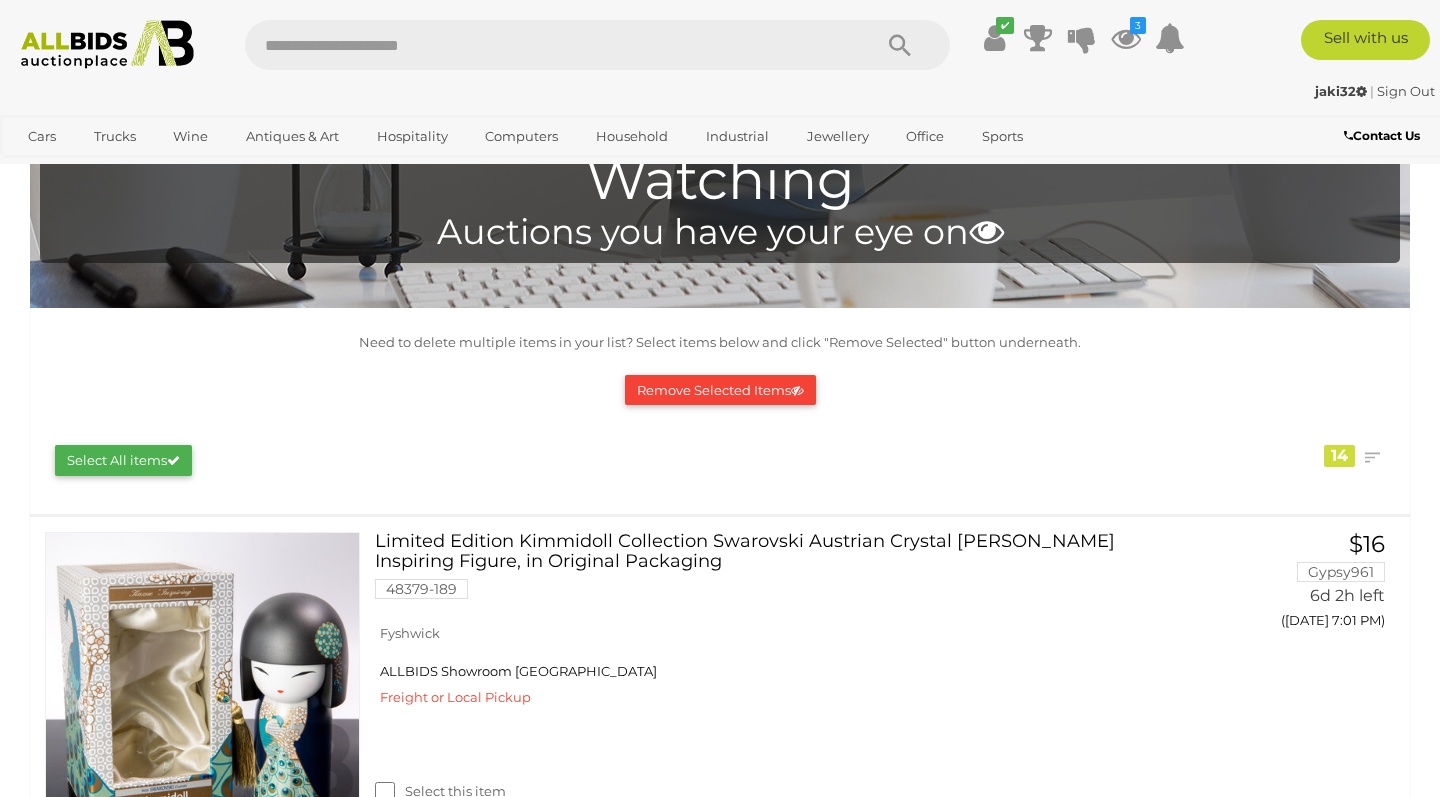 click at bounding box center (108, 44) 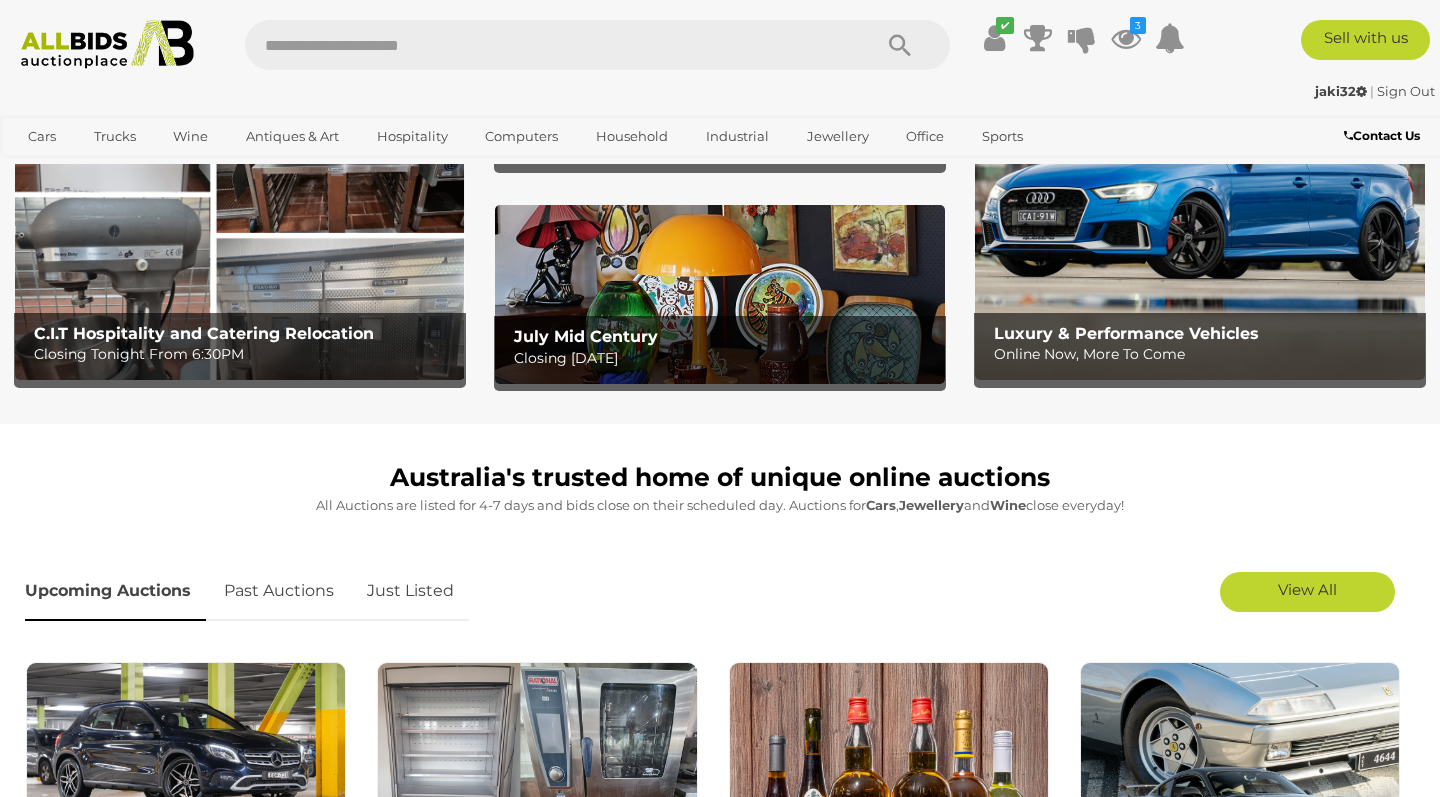 scroll, scrollTop: 233, scrollLeft: 0, axis: vertical 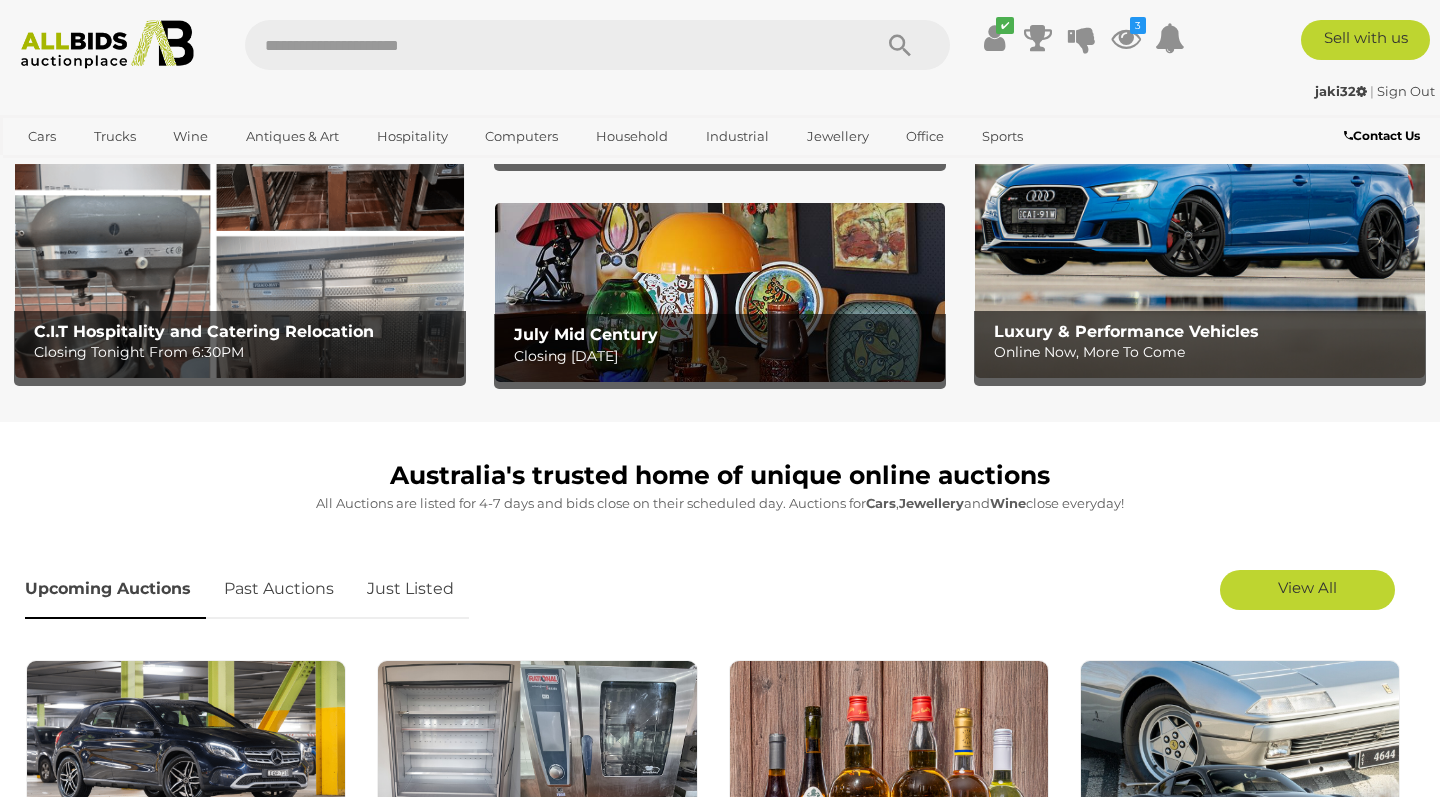 click at bounding box center [720, 292] 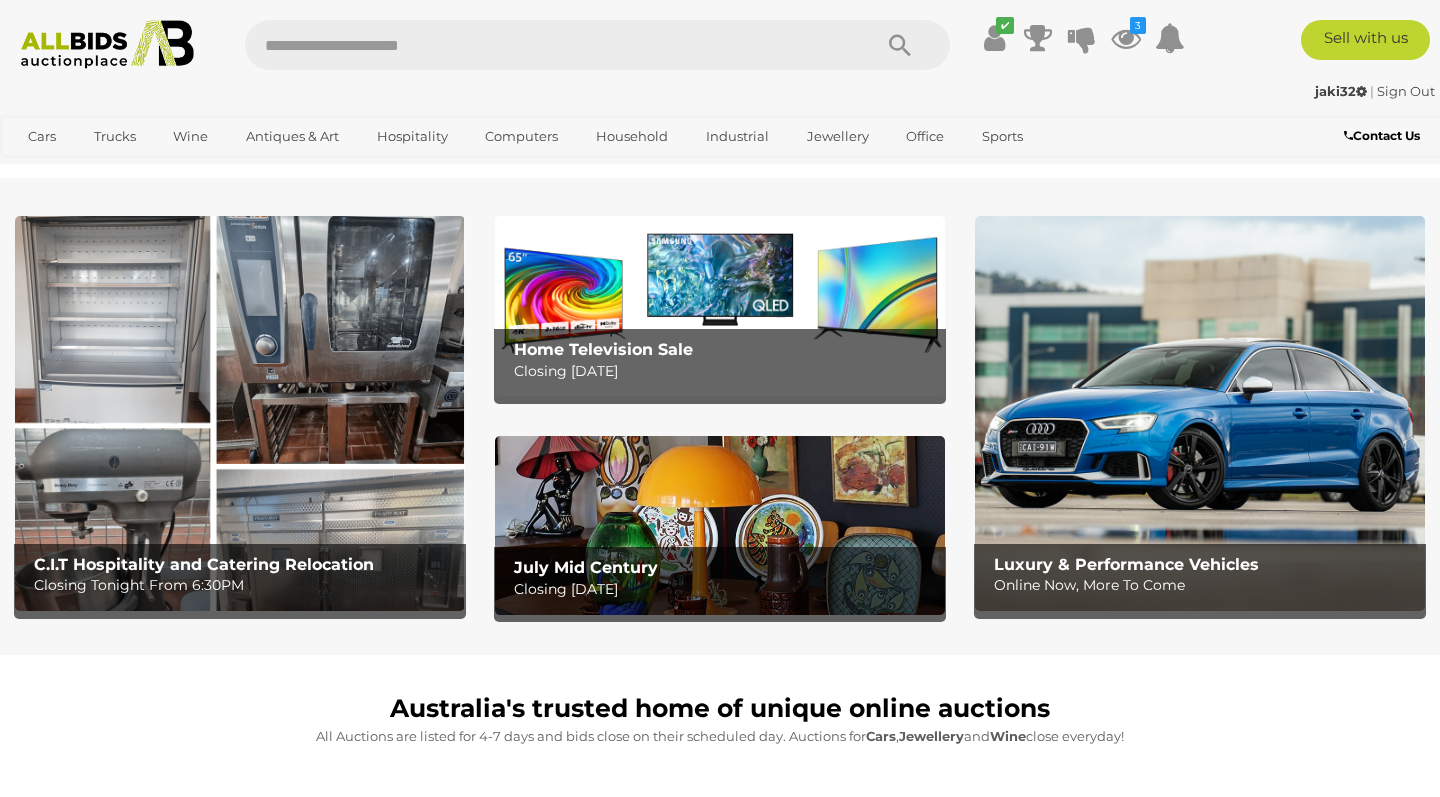 scroll, scrollTop: 0, scrollLeft: 0, axis: both 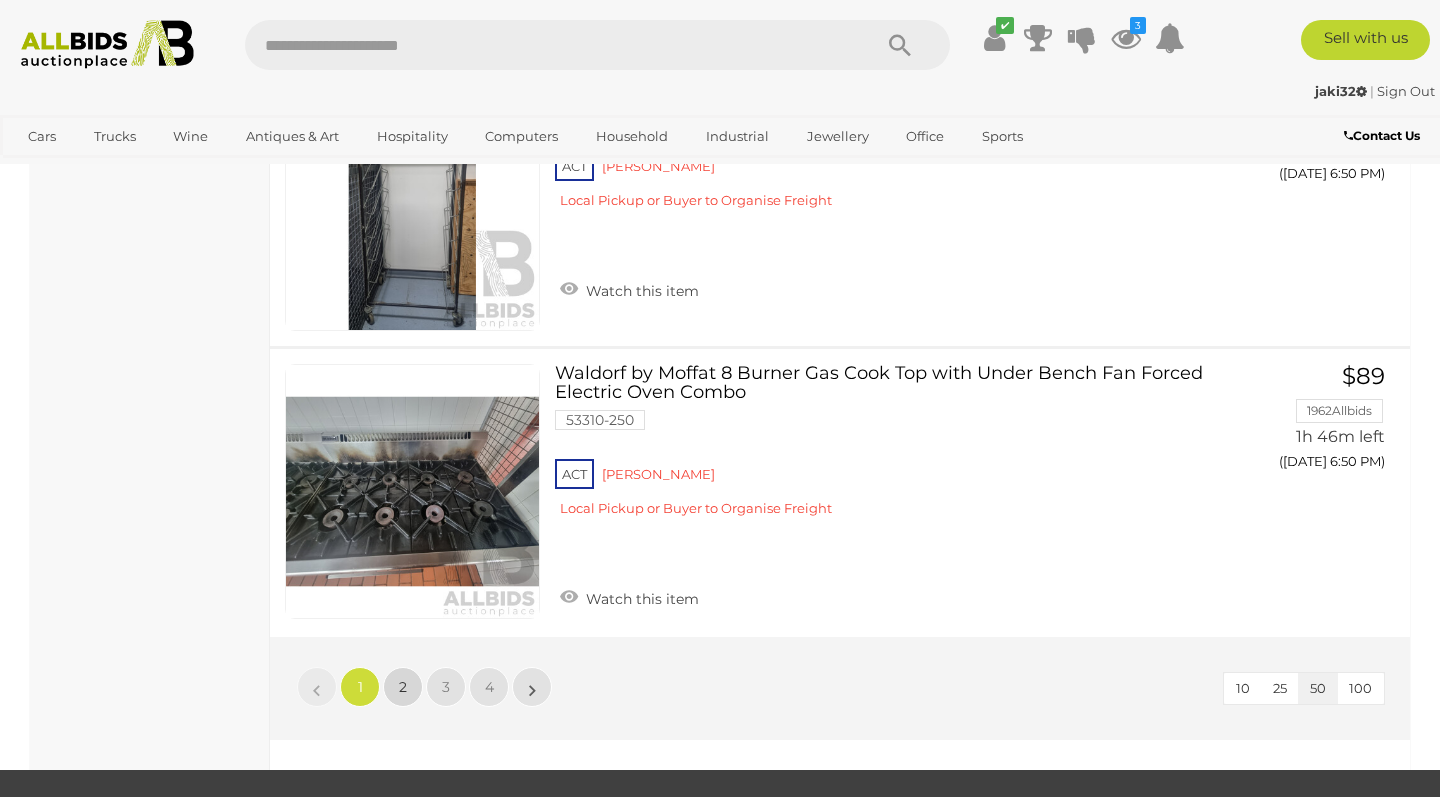 click on "2" at bounding box center (403, 687) 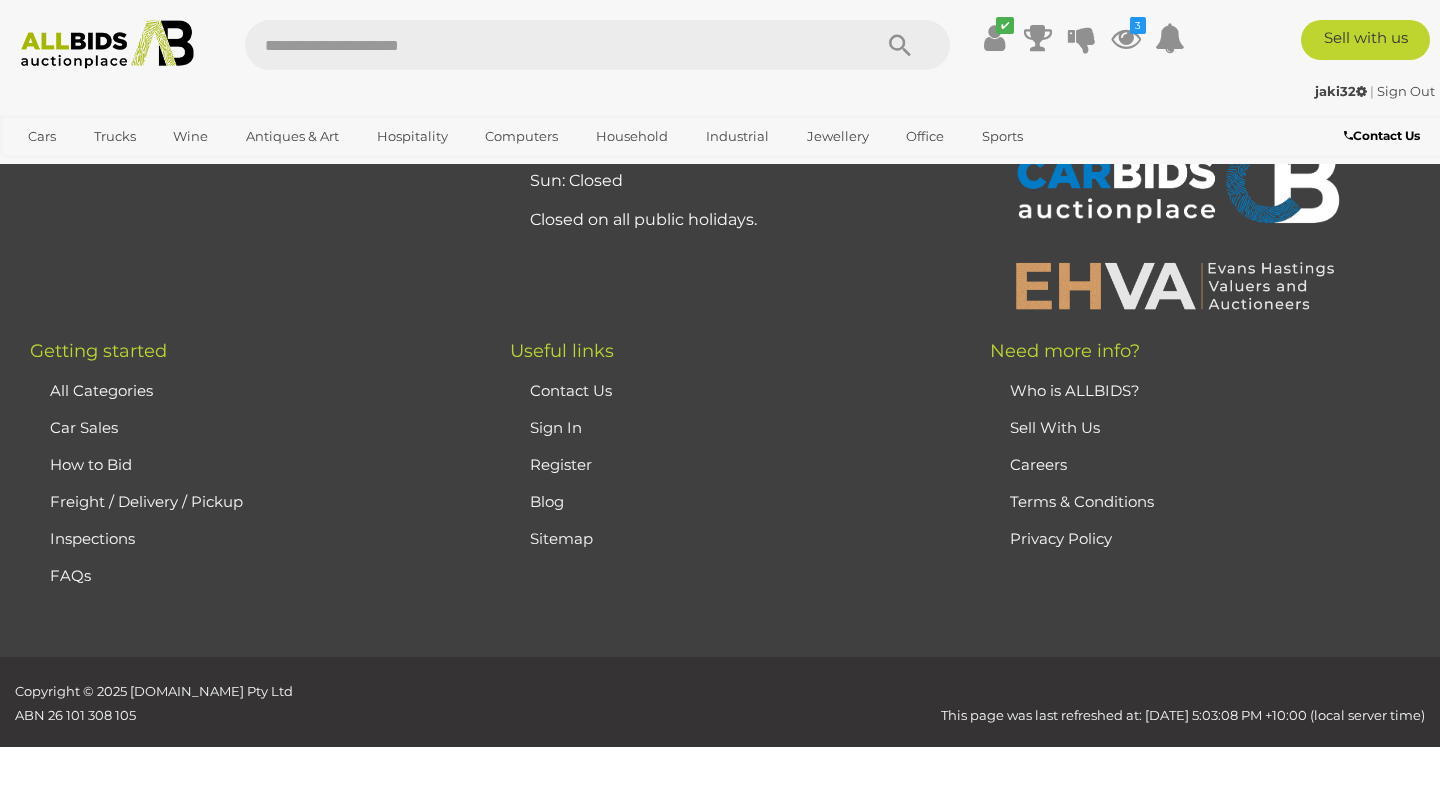scroll, scrollTop: 102, scrollLeft: 0, axis: vertical 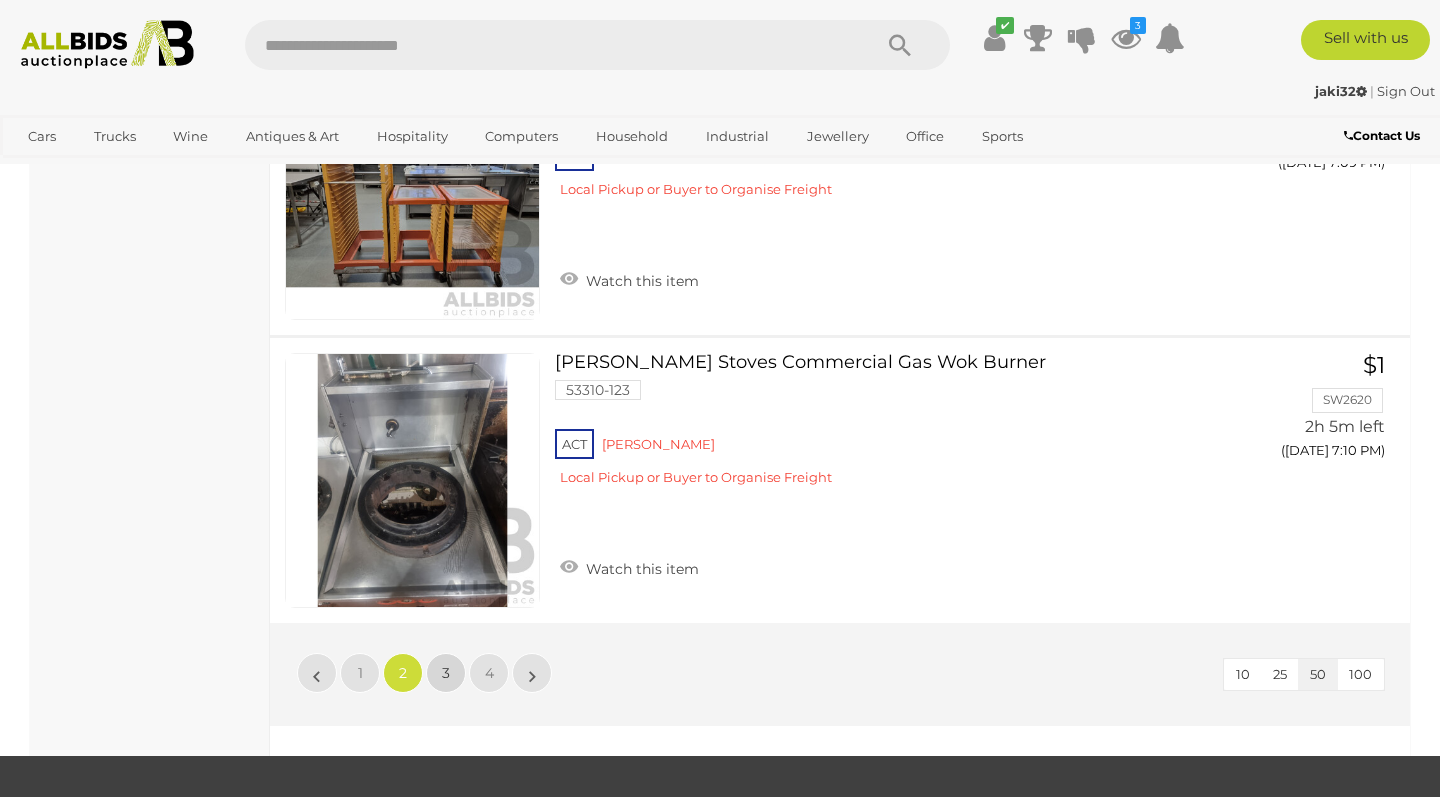 click on "3" at bounding box center (446, 673) 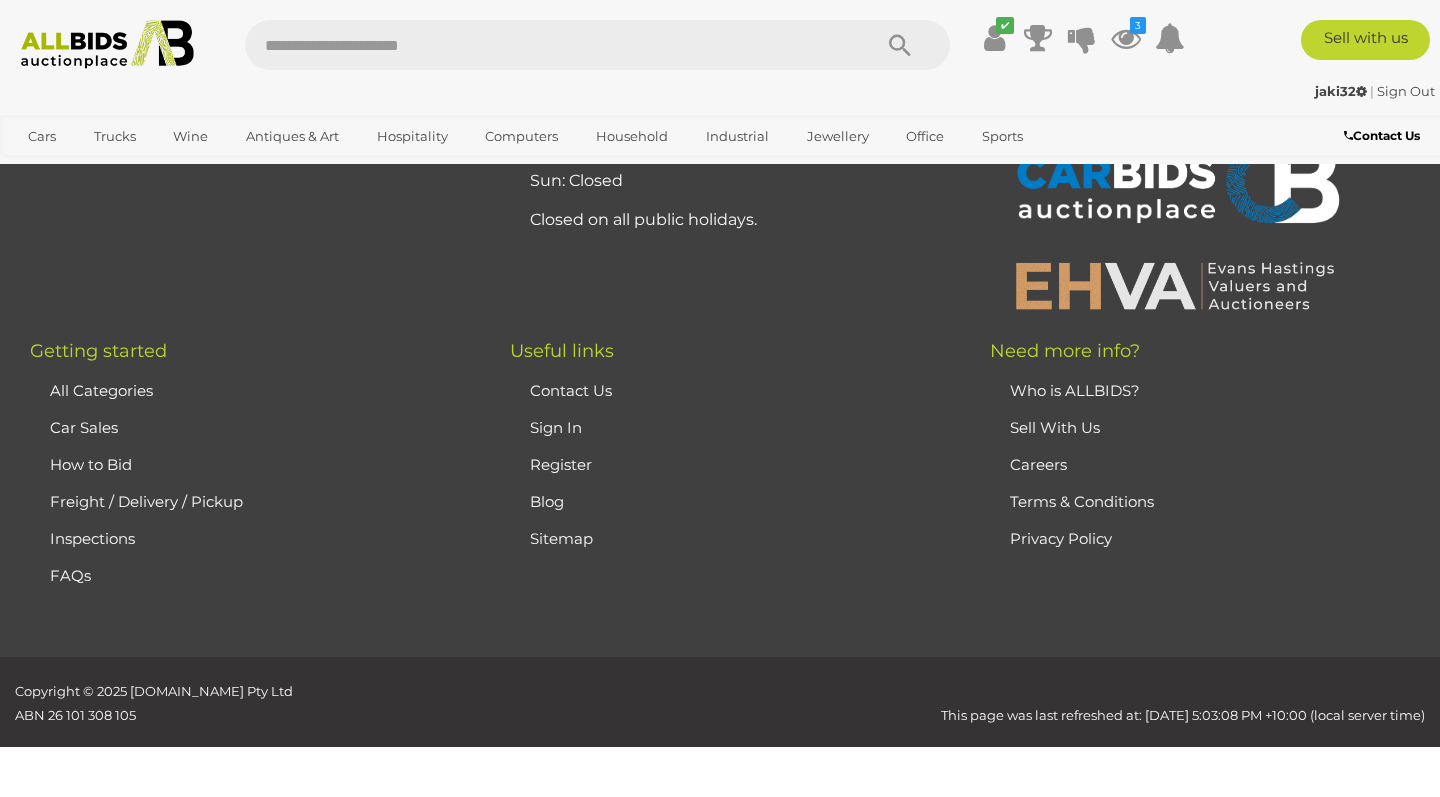 scroll, scrollTop: 102, scrollLeft: 0, axis: vertical 